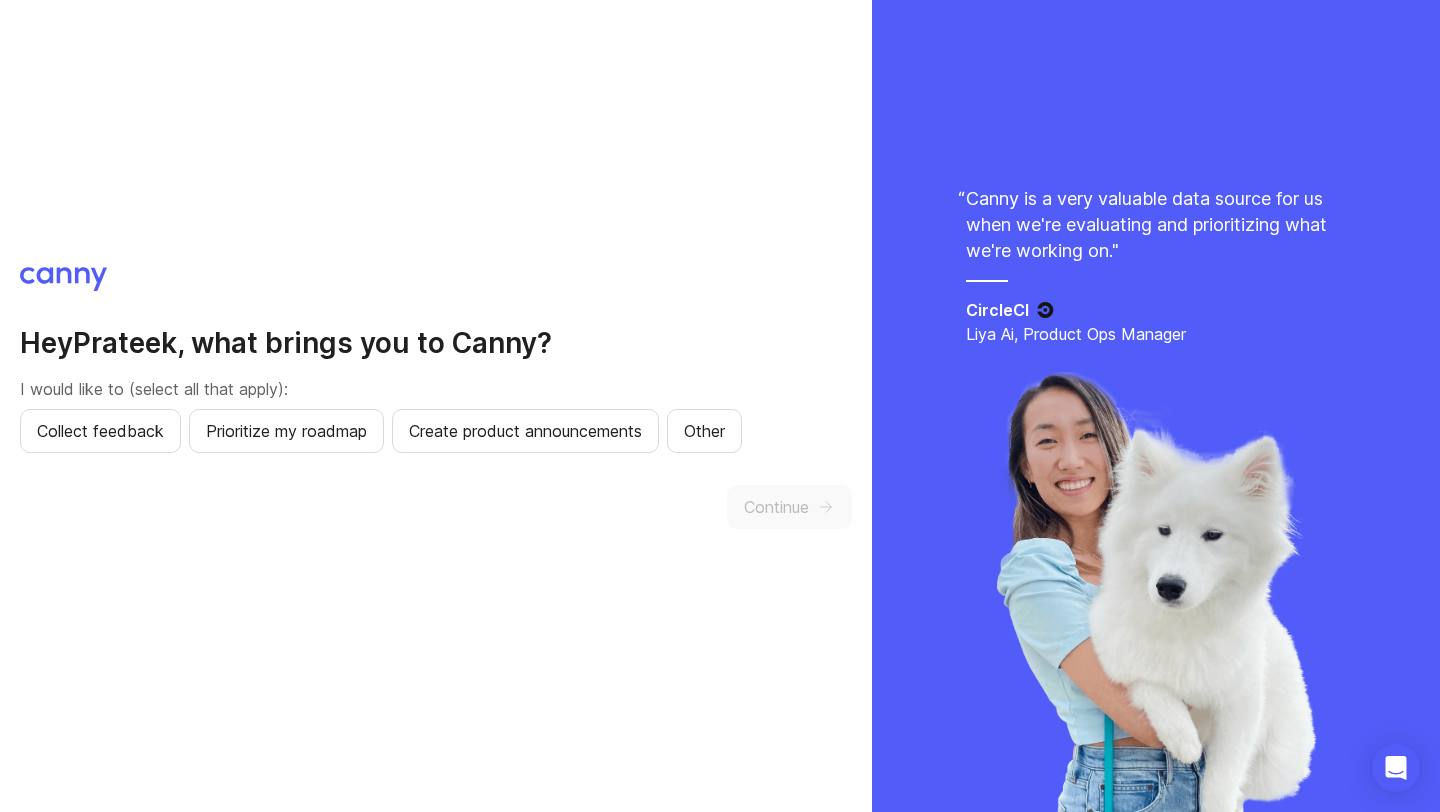scroll, scrollTop: 2, scrollLeft: 0, axis: vertical 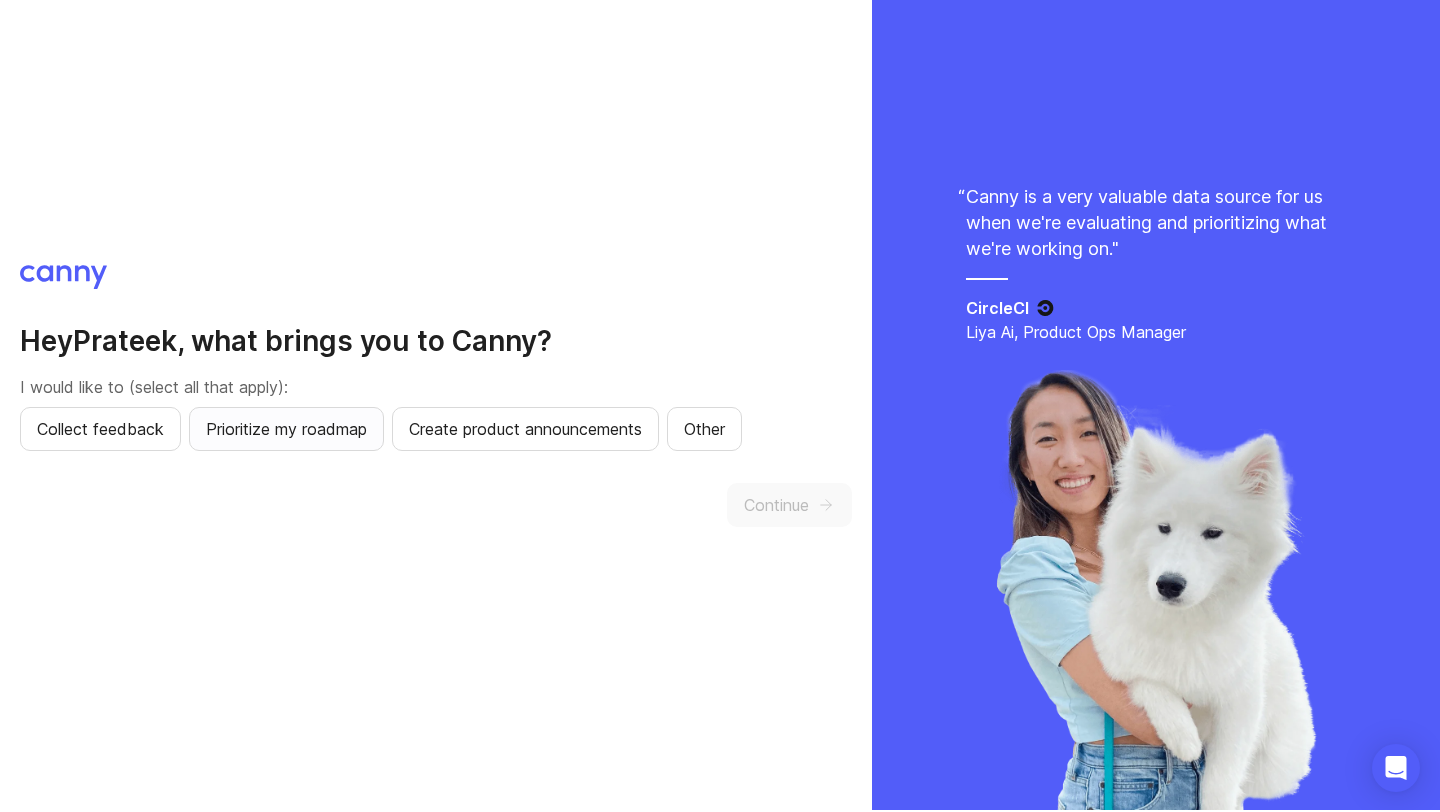 click on "Prioritize my roadmap" at bounding box center [100, 429] 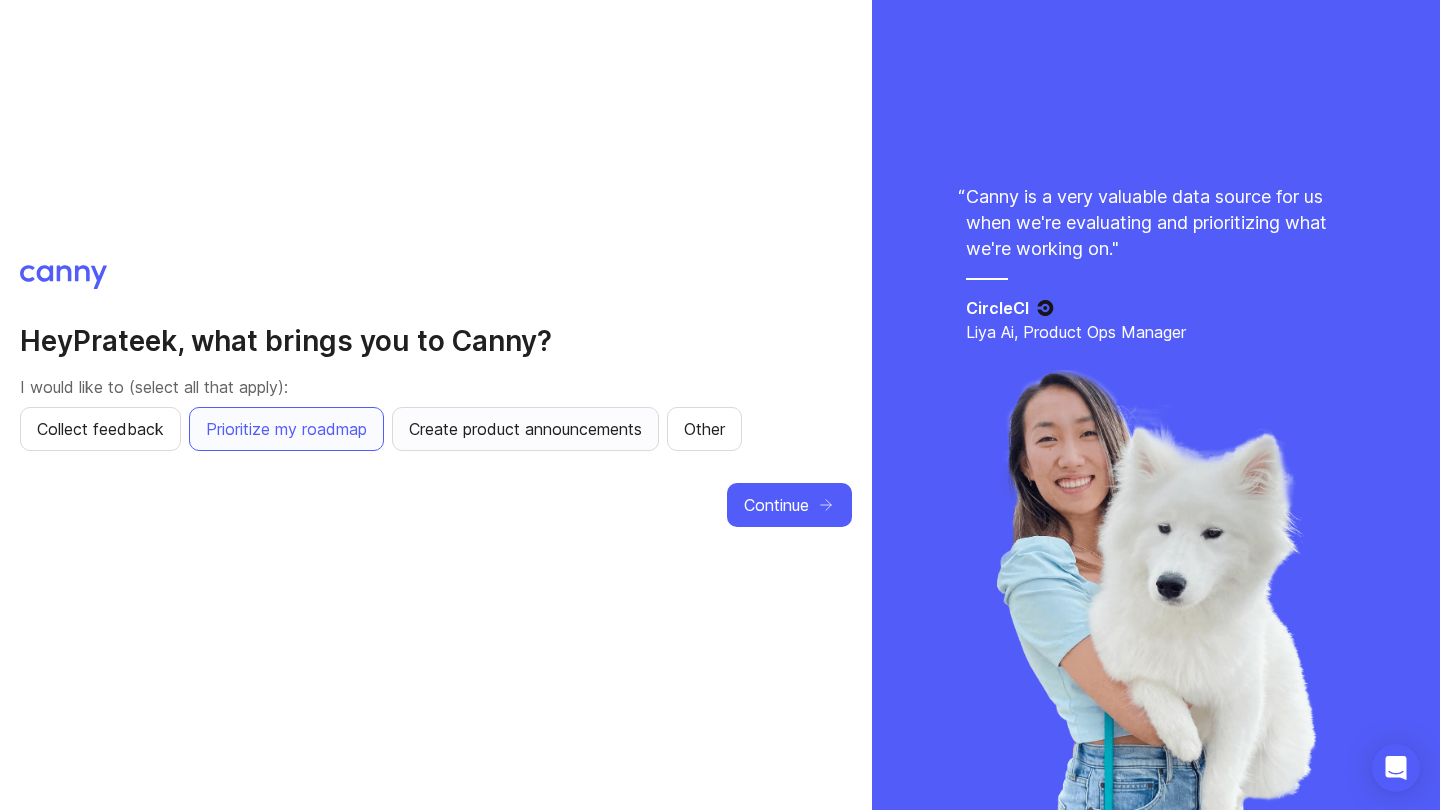 click on "Create product announcements" at bounding box center (525, 429) 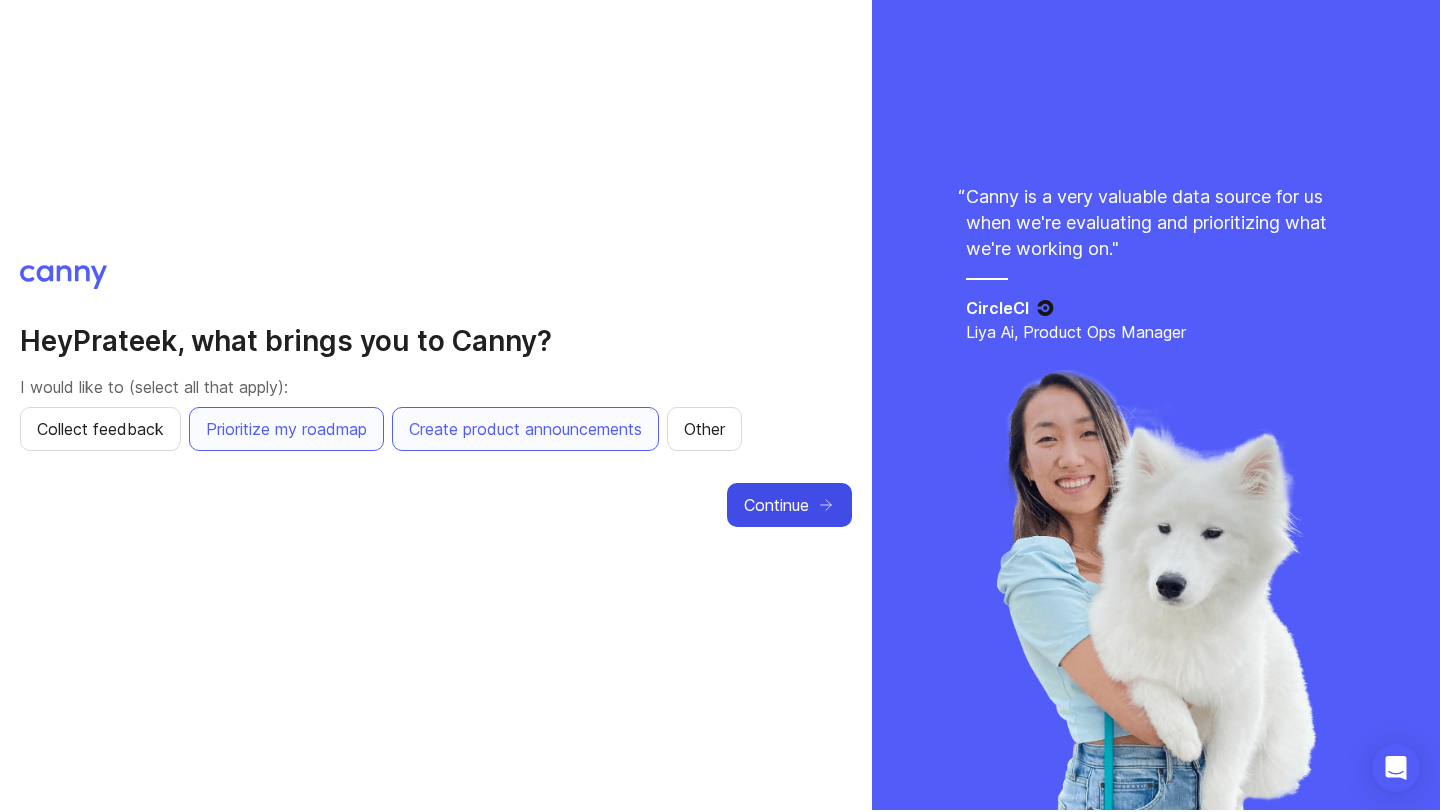 click on "Continue" at bounding box center [776, 505] 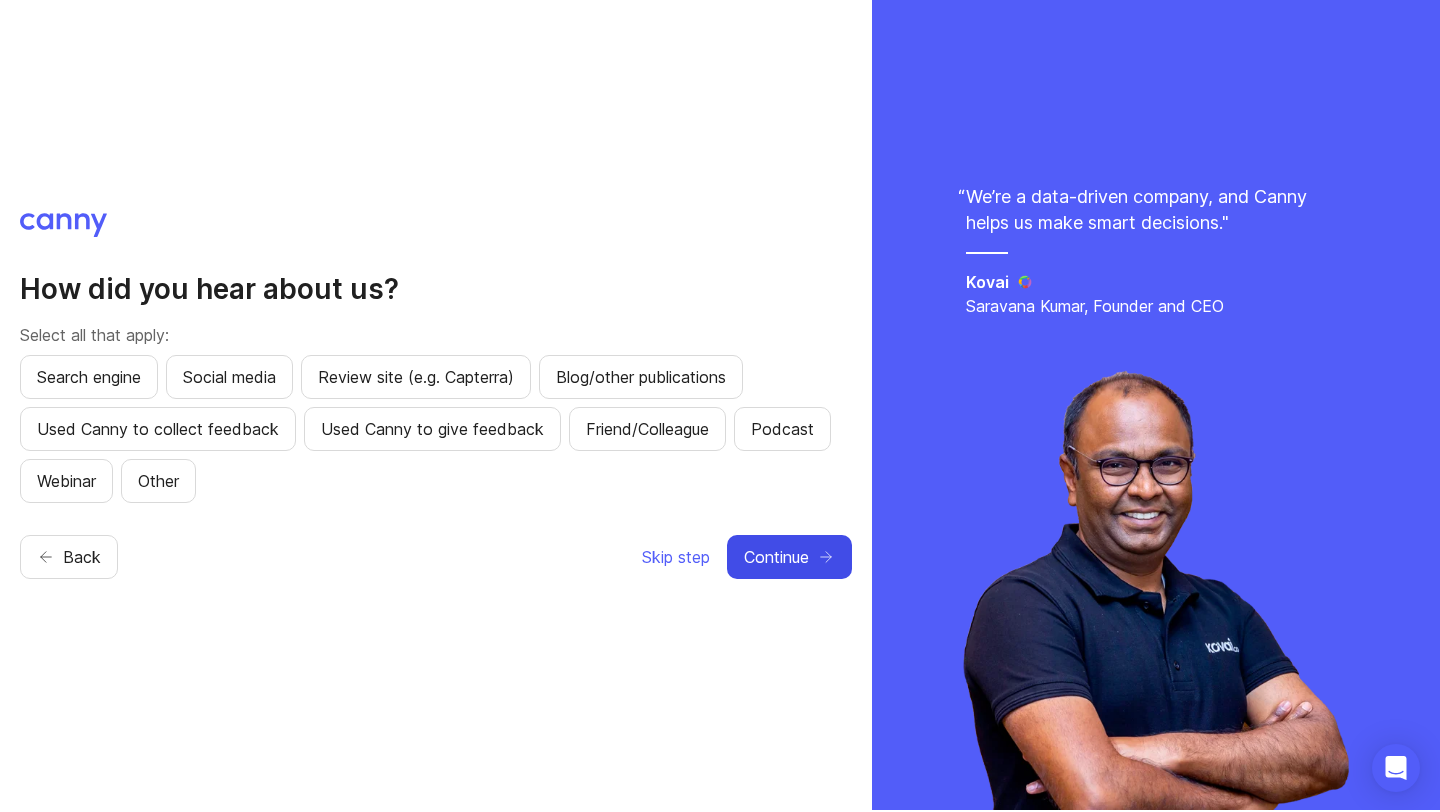 scroll, scrollTop: 0, scrollLeft: 0, axis: both 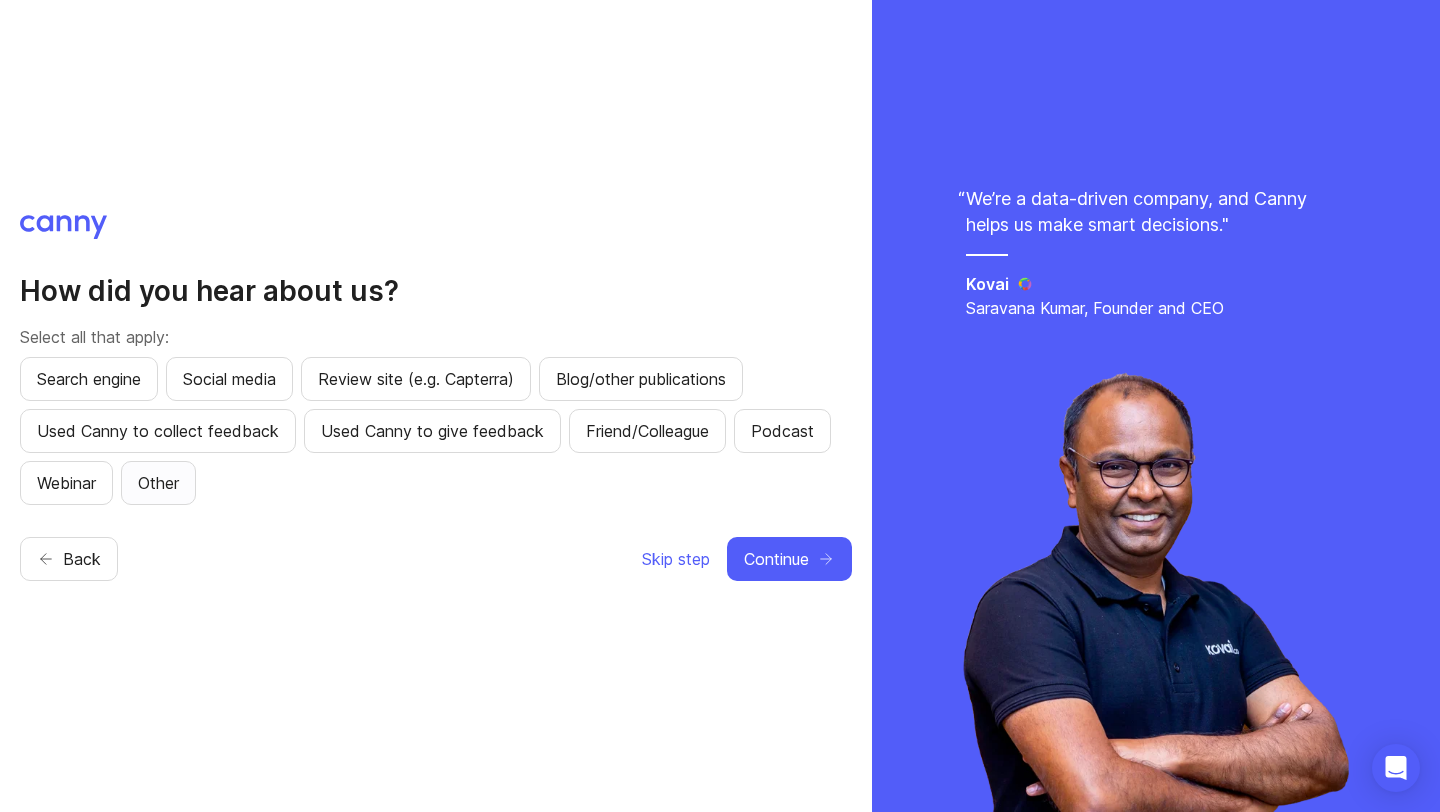 click on "Other" at bounding box center (89, 379) 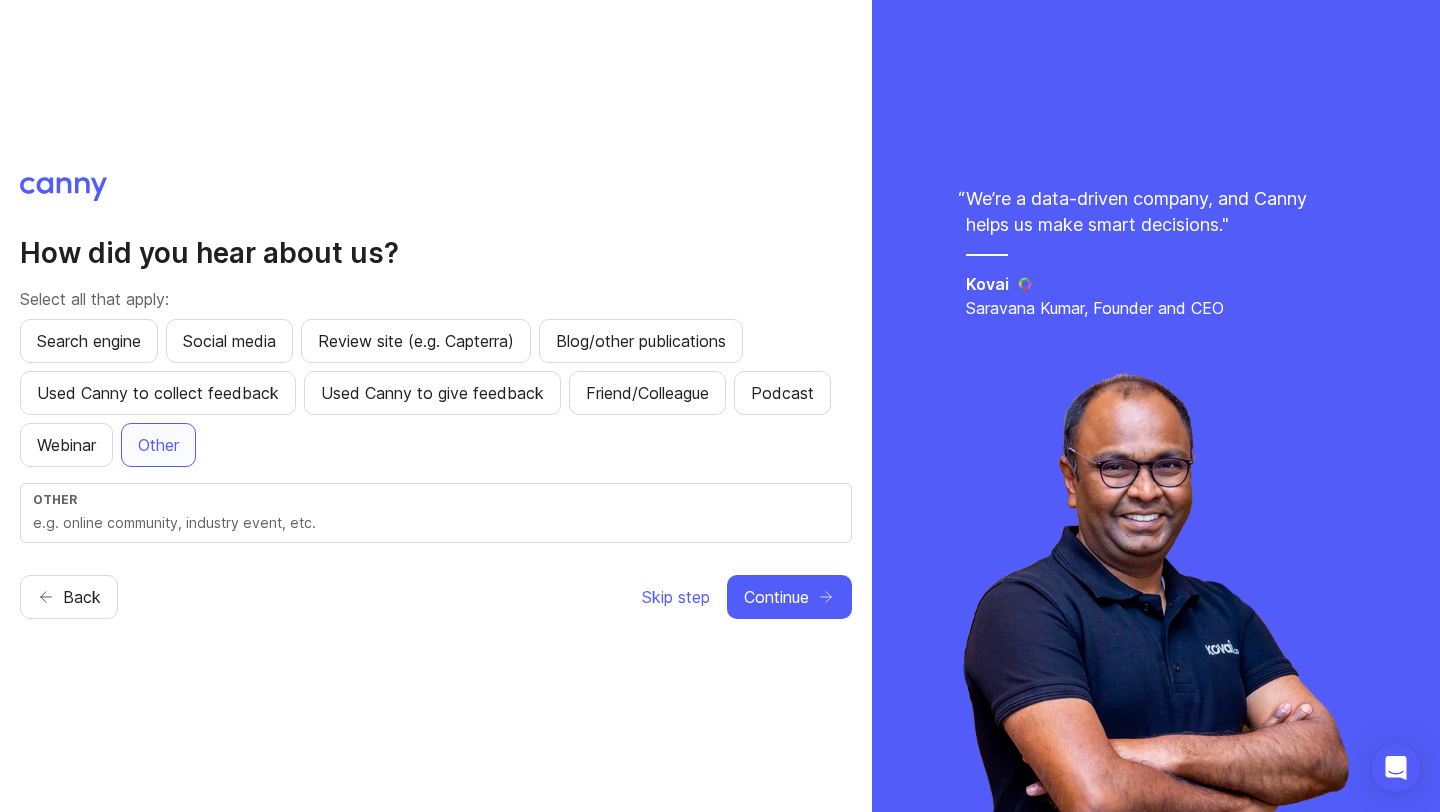 click at bounding box center (436, 523) 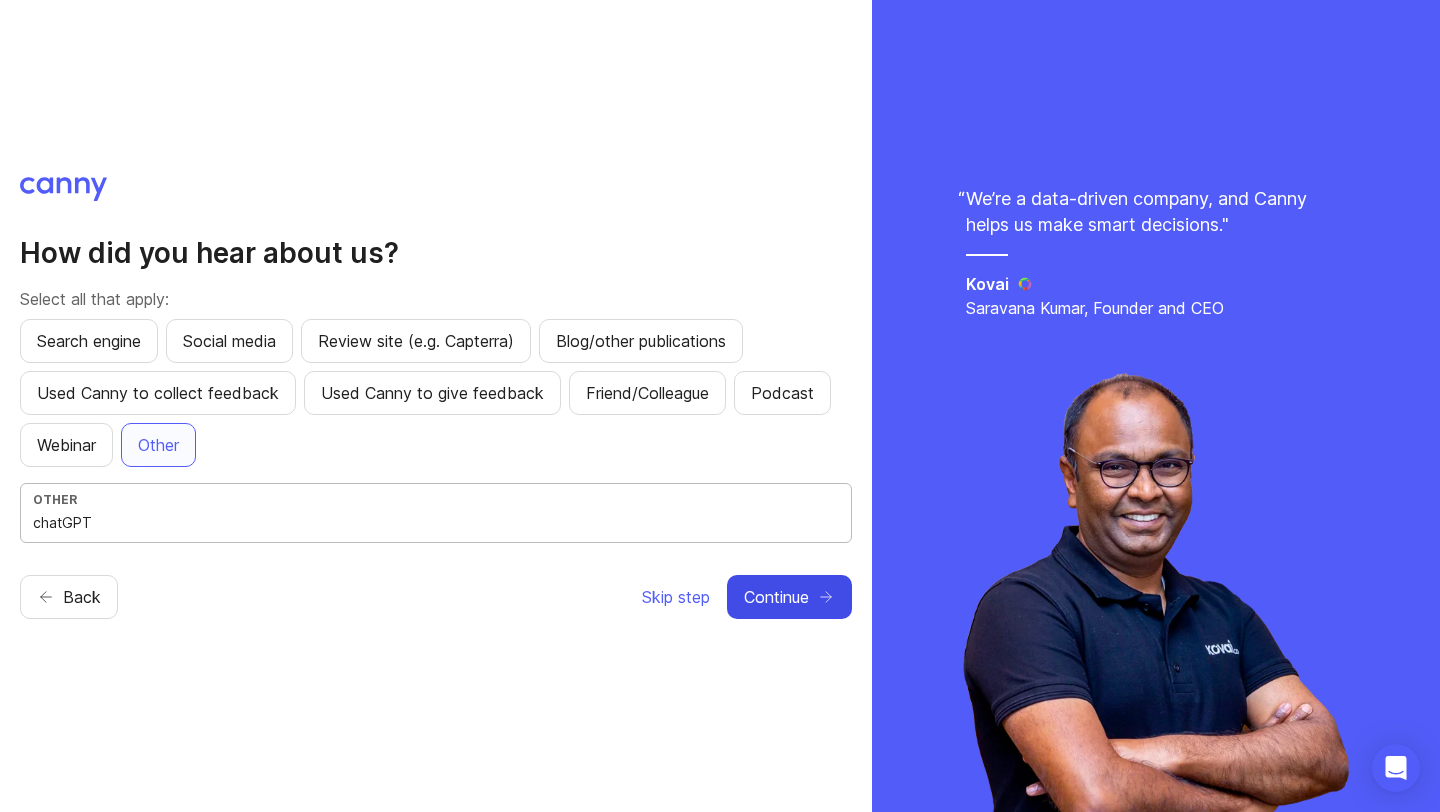 type on "chatGPT" 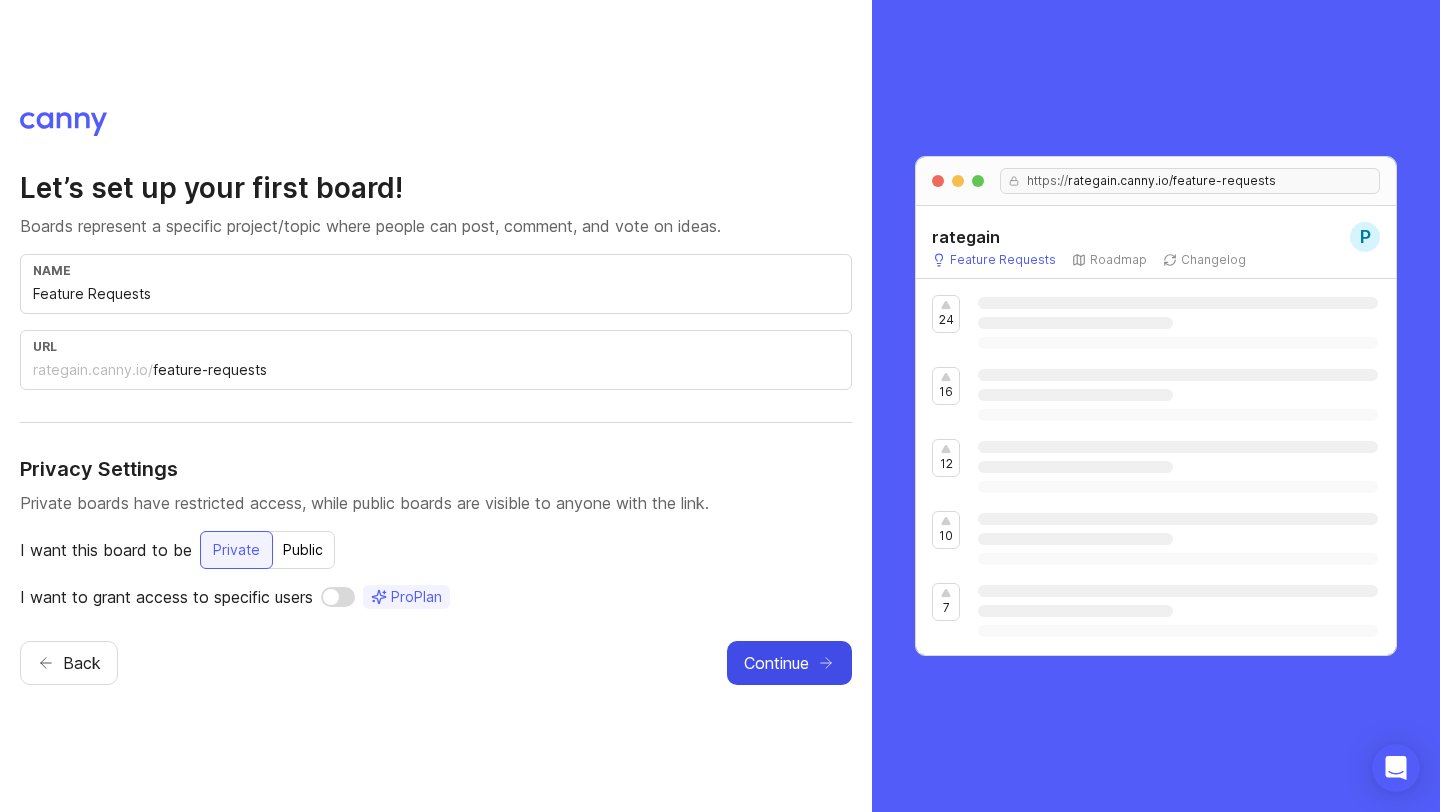 click on "Continue" at bounding box center [776, 663] 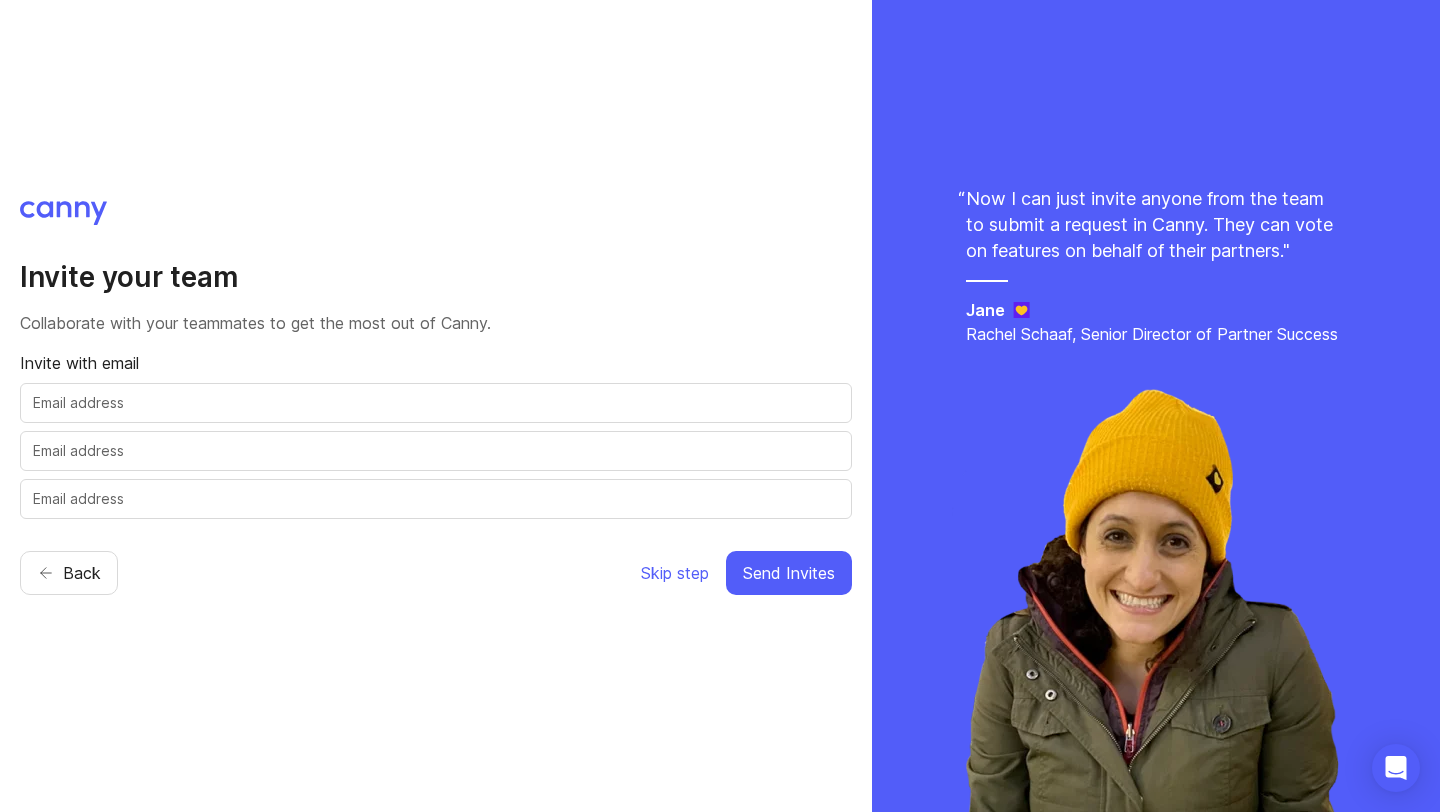 click at bounding box center [436, 403] 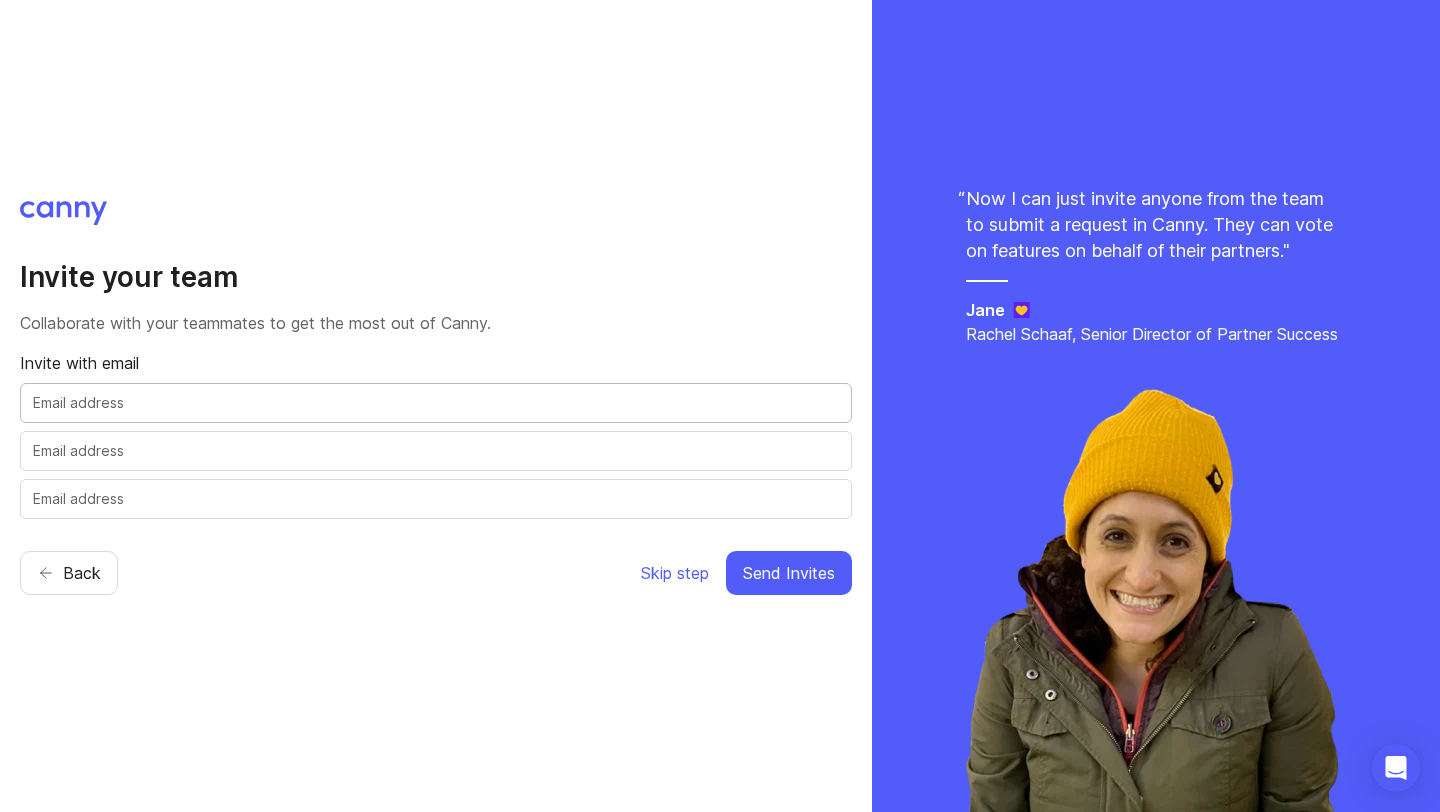 paste on "[USERNAME]@[EXAMPLE.COM]" 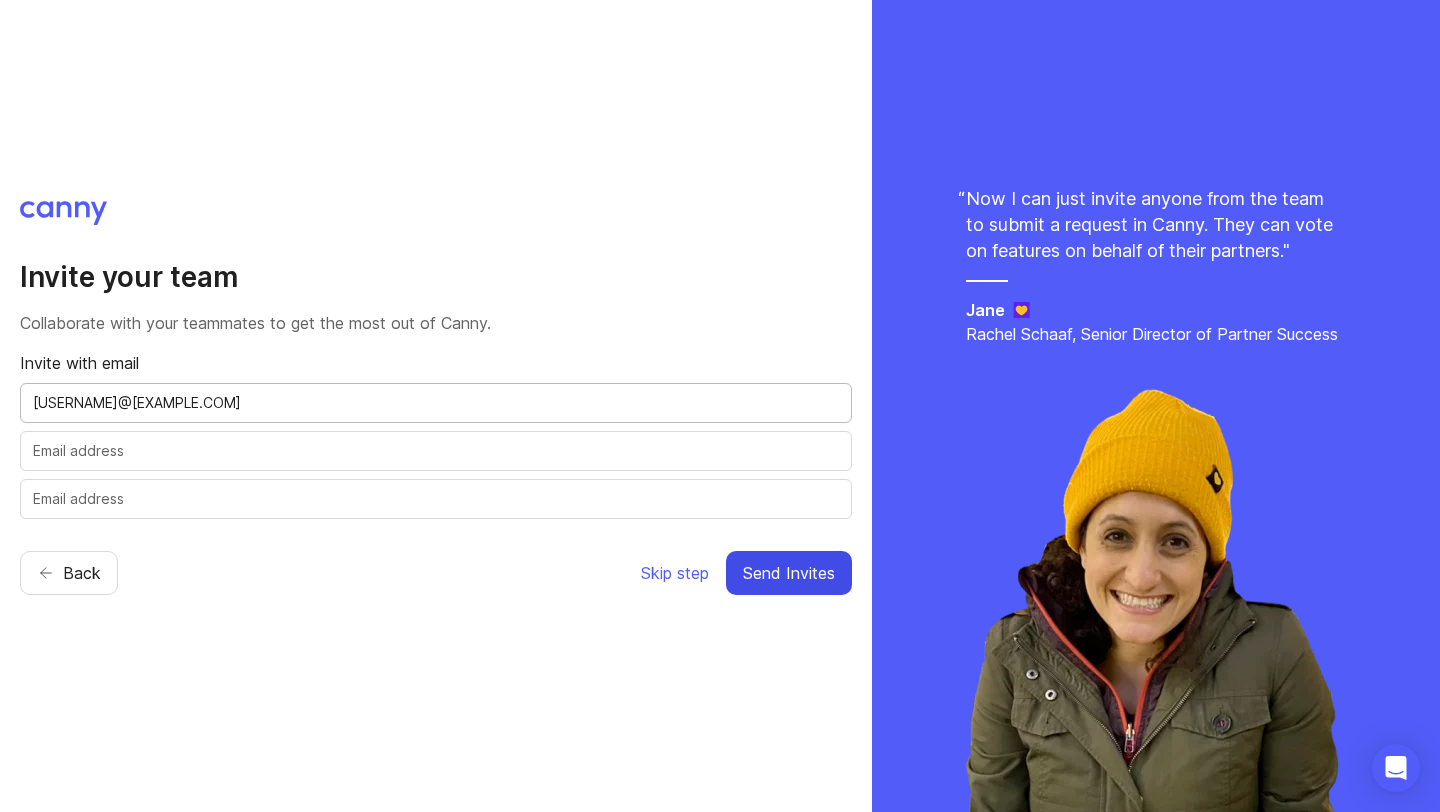 type on "[USERNAME]@[EXAMPLE.COM]" 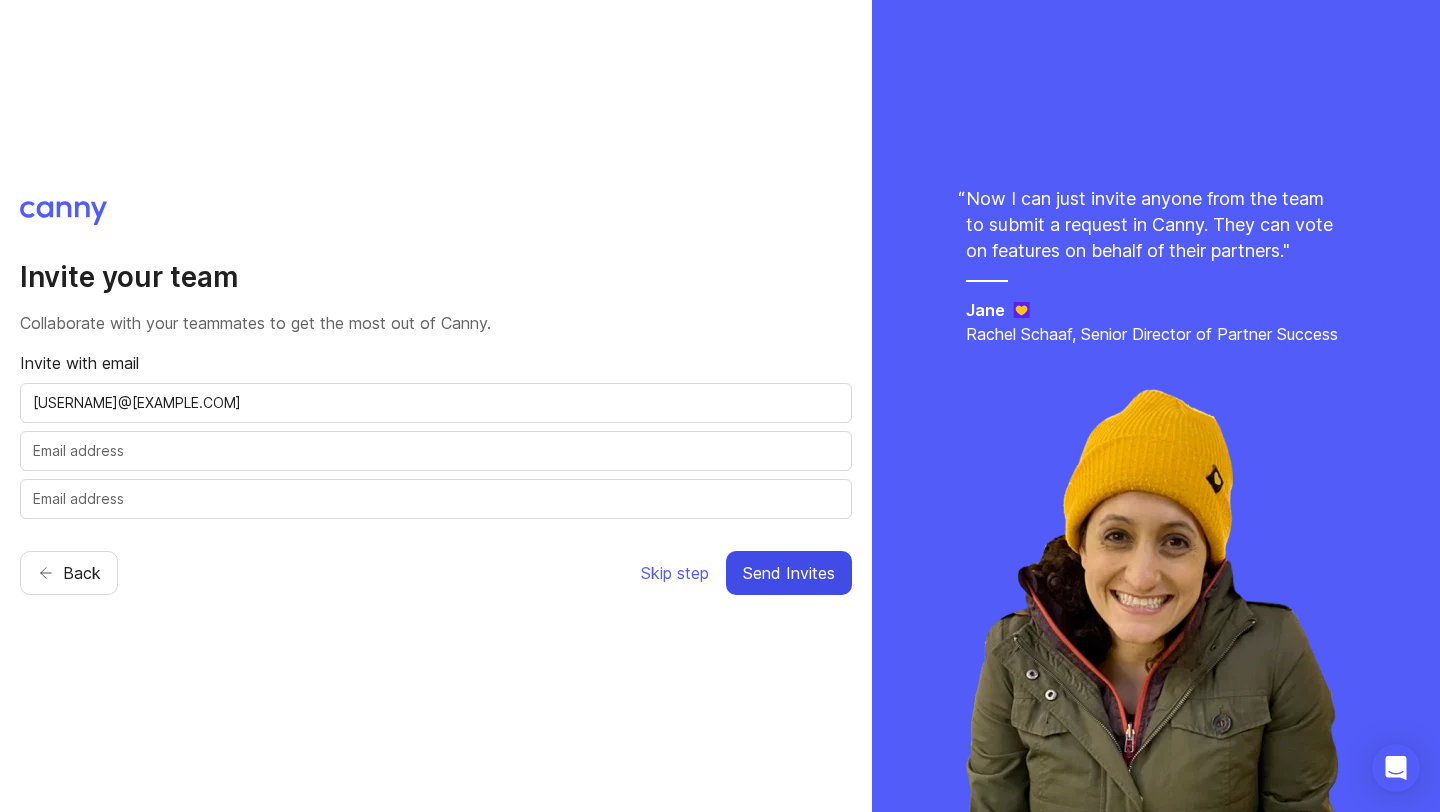 click on "Send Invites" at bounding box center (789, 573) 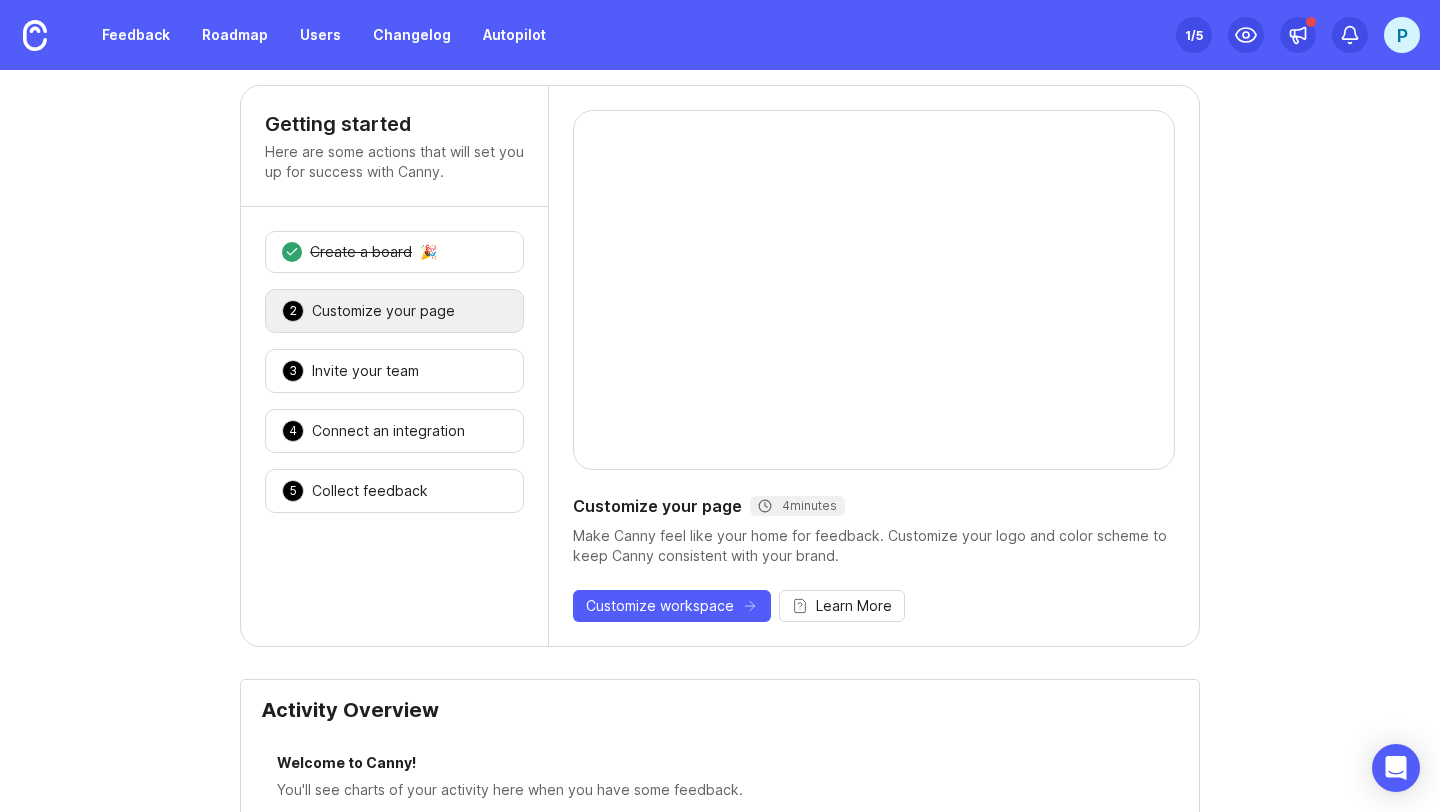scroll, scrollTop: 0, scrollLeft: 0, axis: both 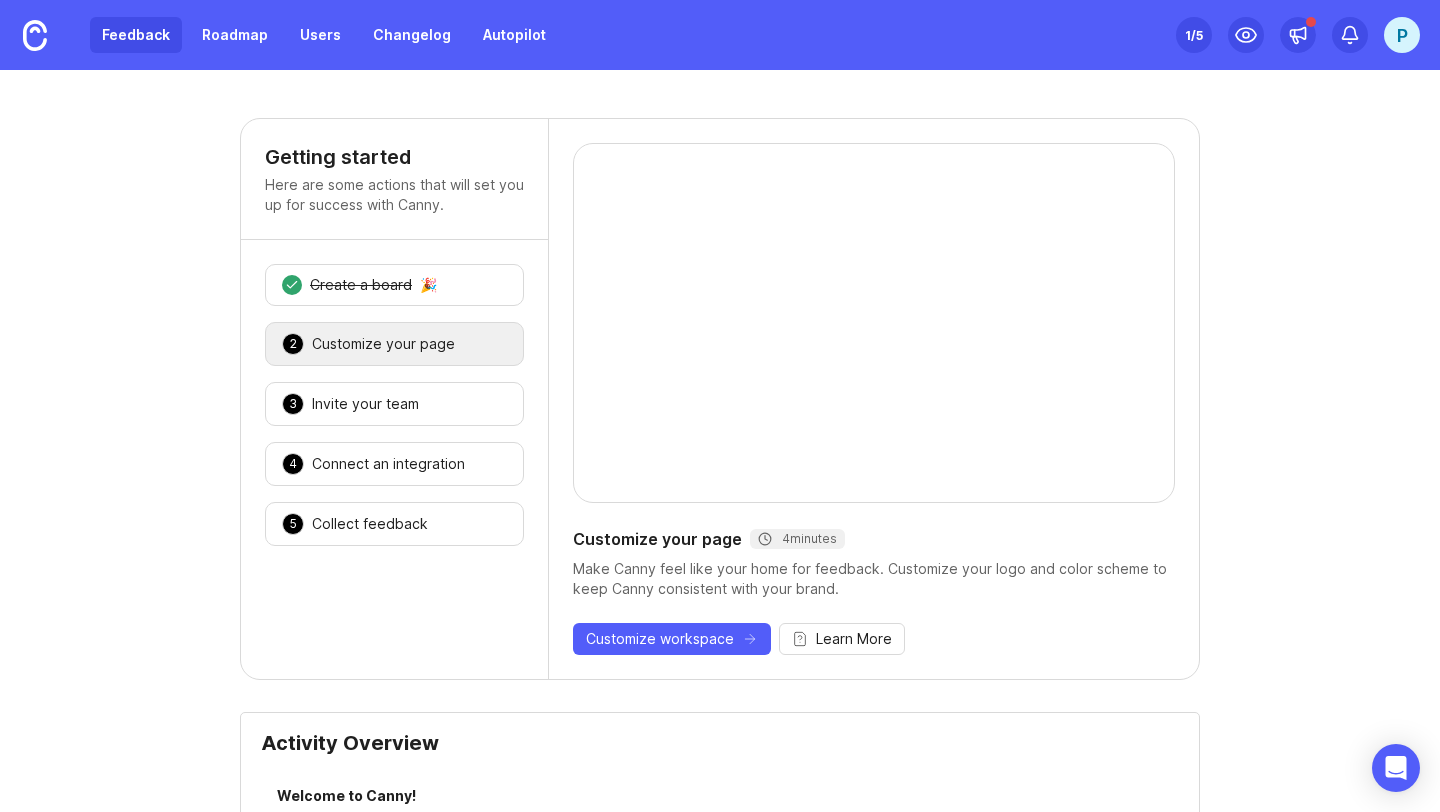 click on "Feedback" at bounding box center (136, 35) 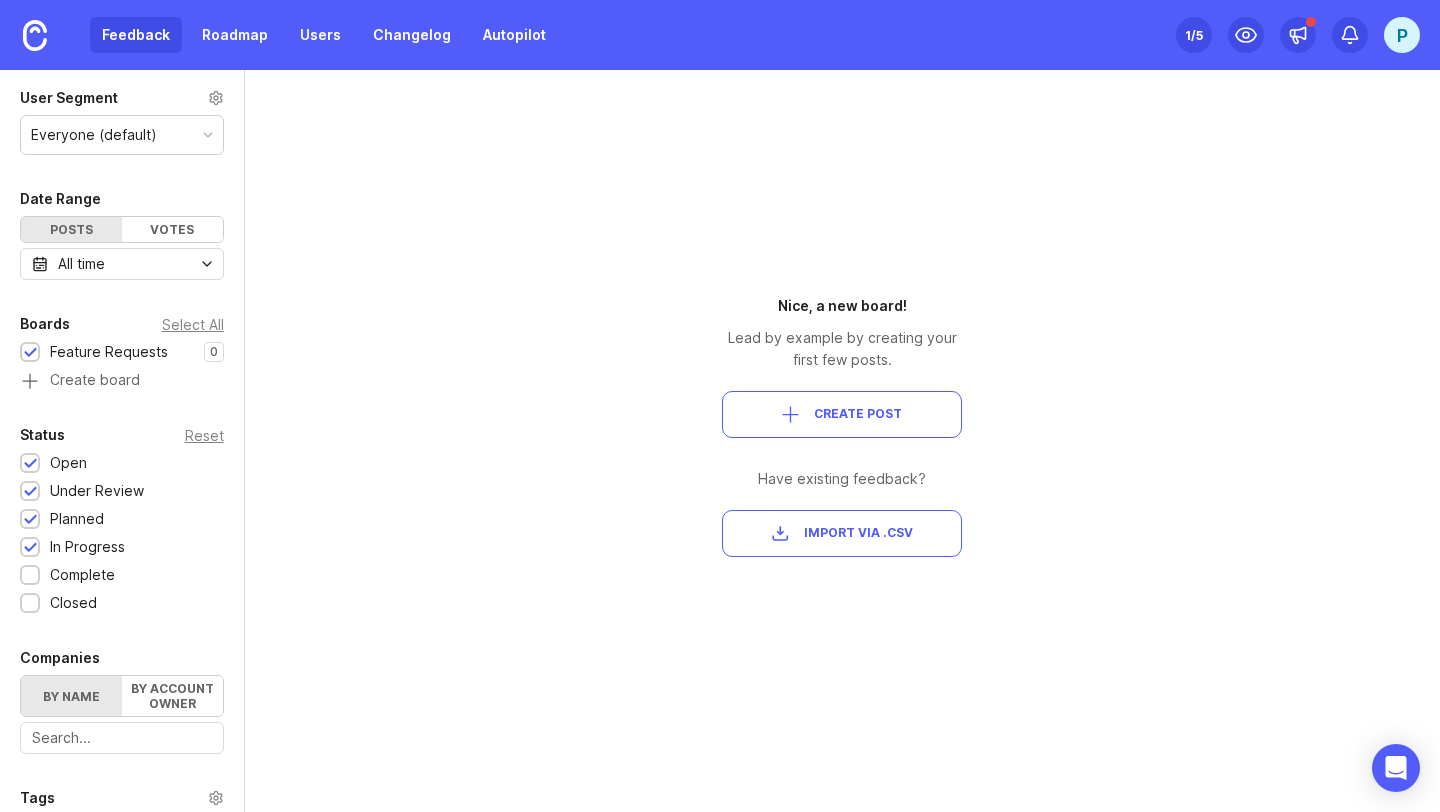 click on "Create Post" at bounding box center [842, 414] 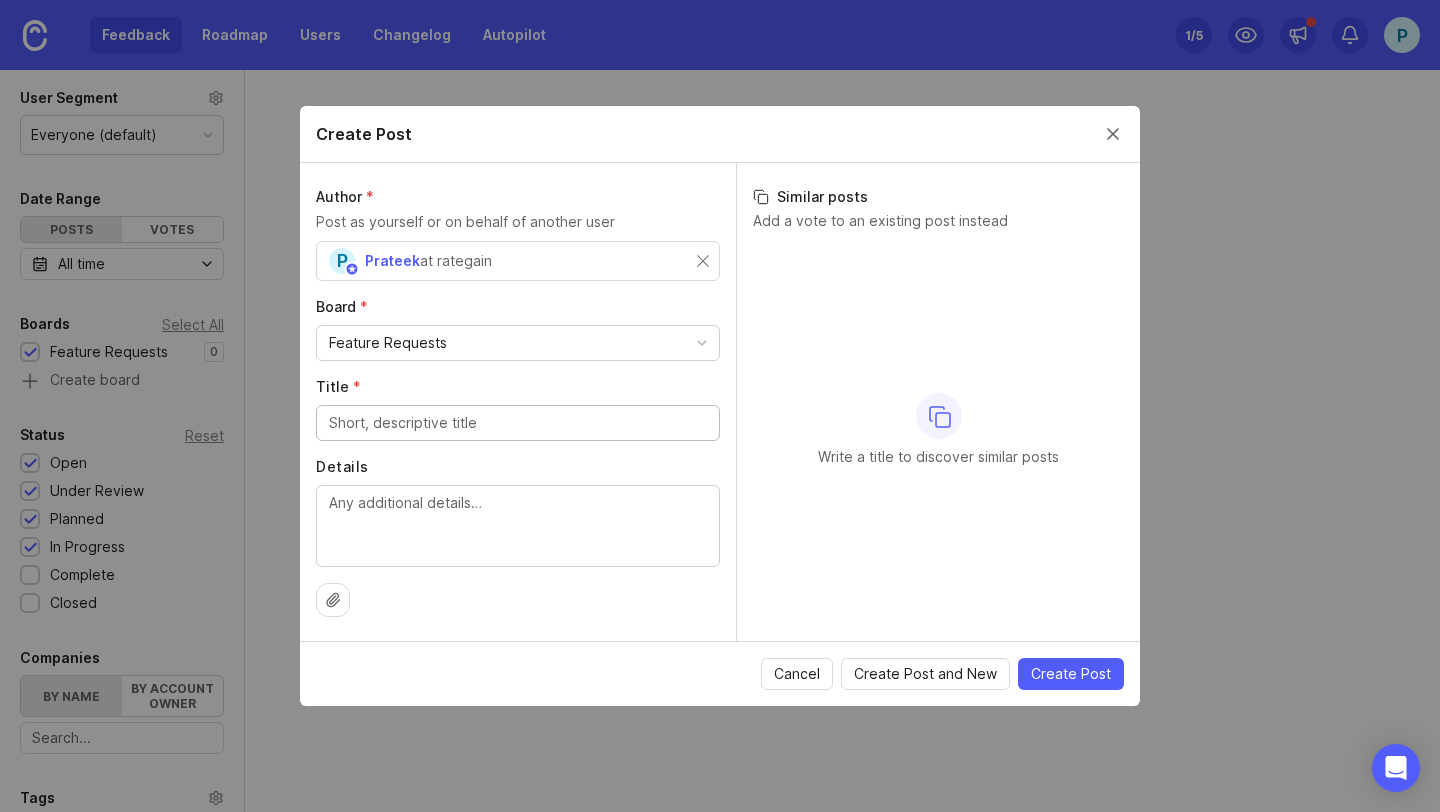 click on "Feature Requests" at bounding box center [518, 343] 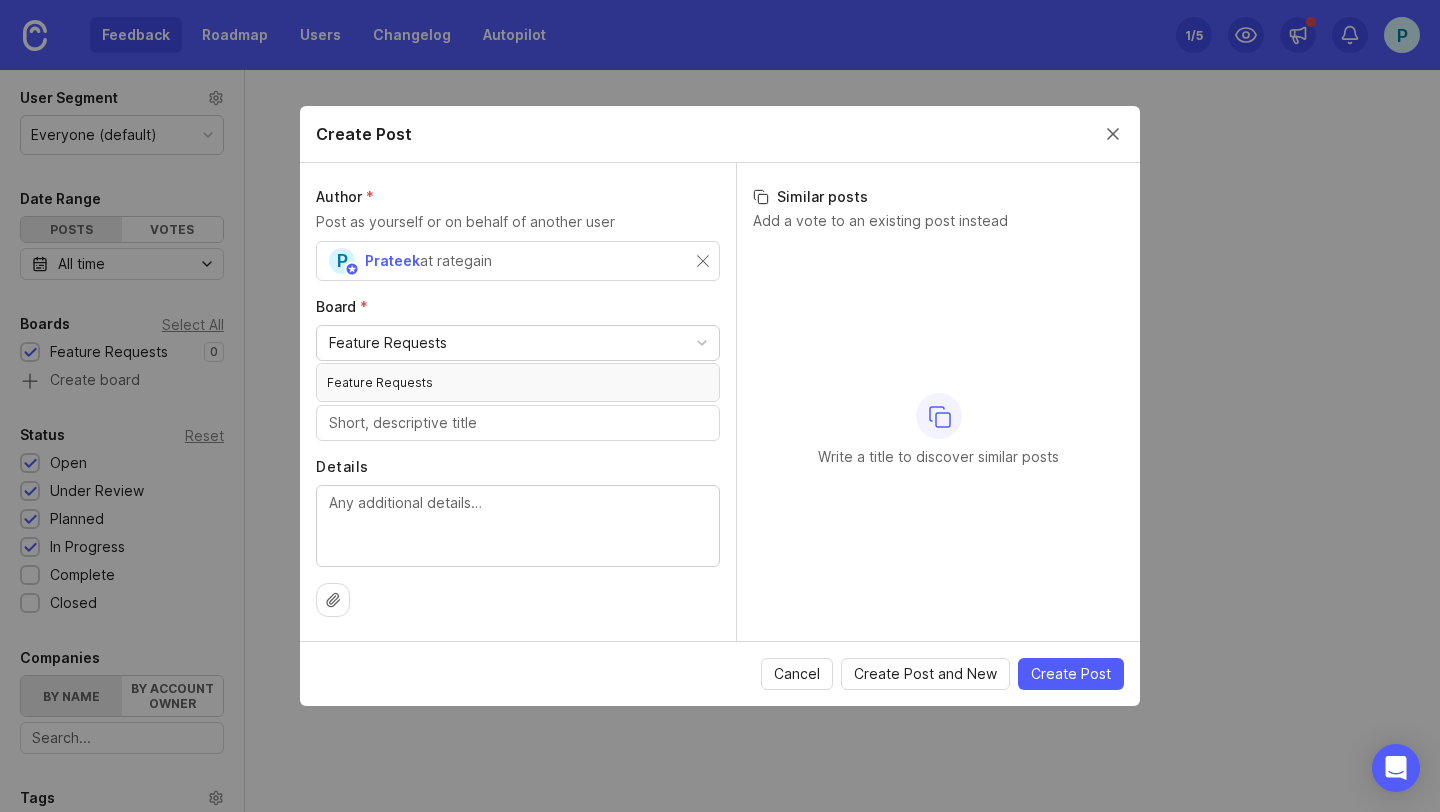click on "Feature Requests" at bounding box center (518, 343) 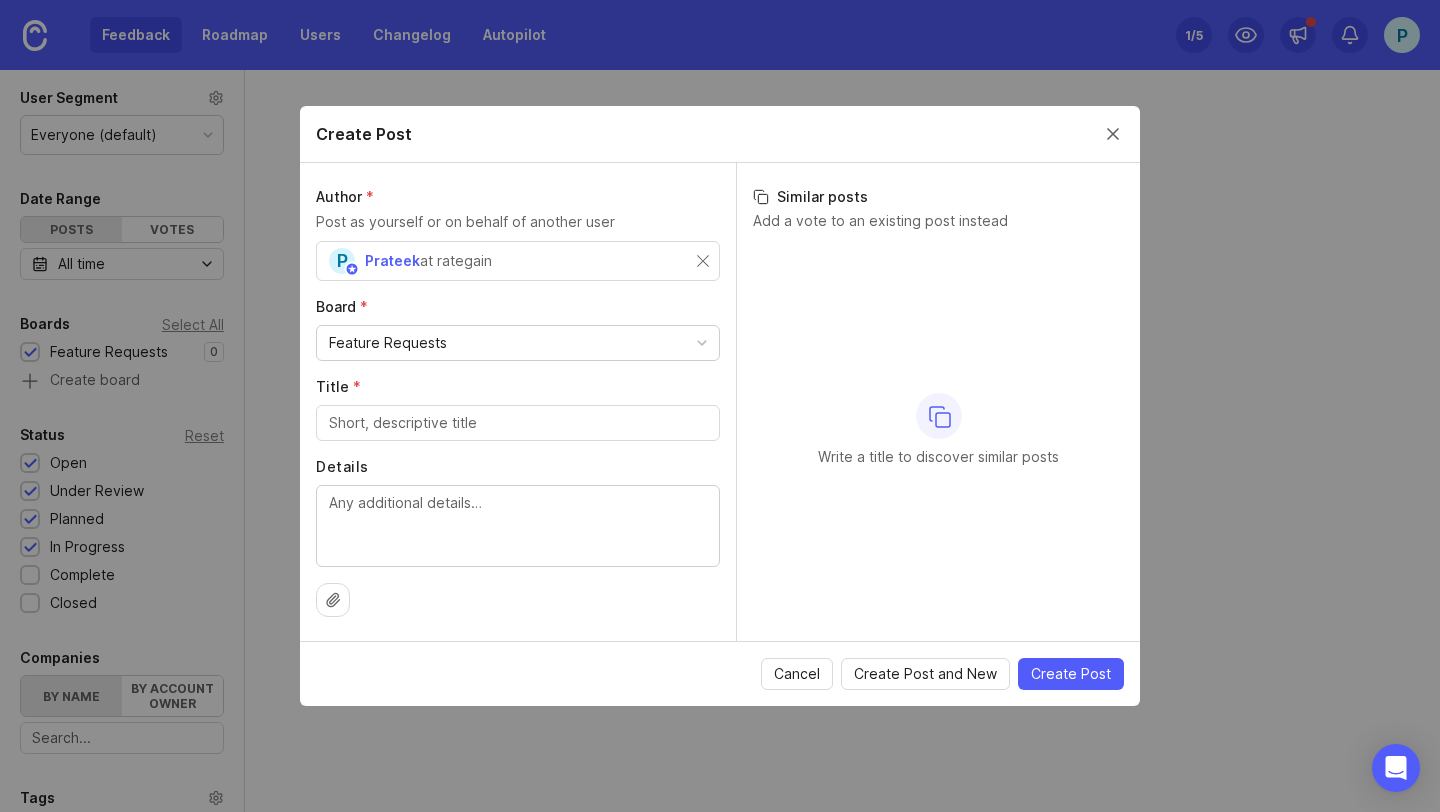 click on "Author * Post as yourself or on behalf of another user P [FIRST]  at rategain Board * Feature Requests Title * Details" at bounding box center (518, 402) 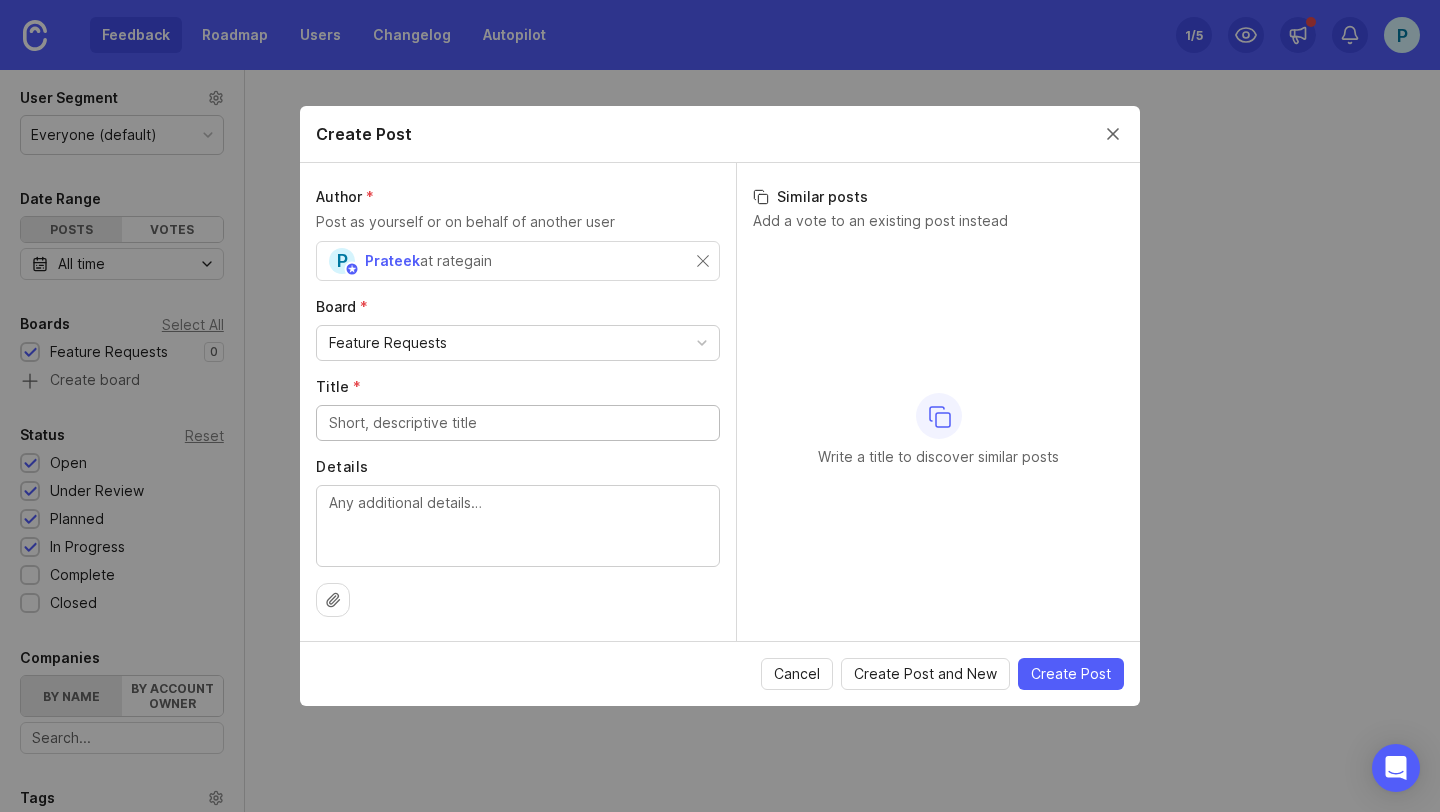 click on "Title *" at bounding box center (518, 423) 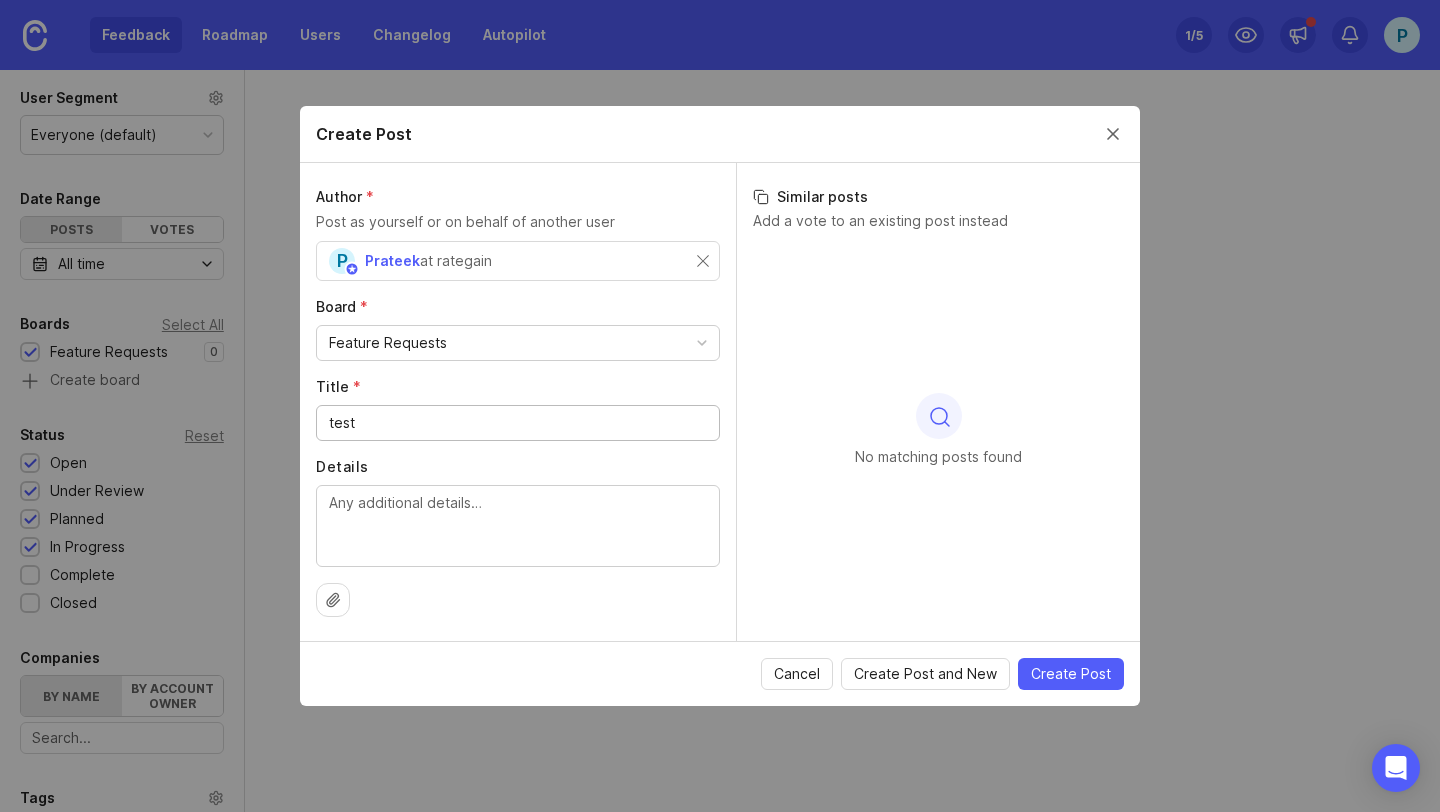 type on "test" 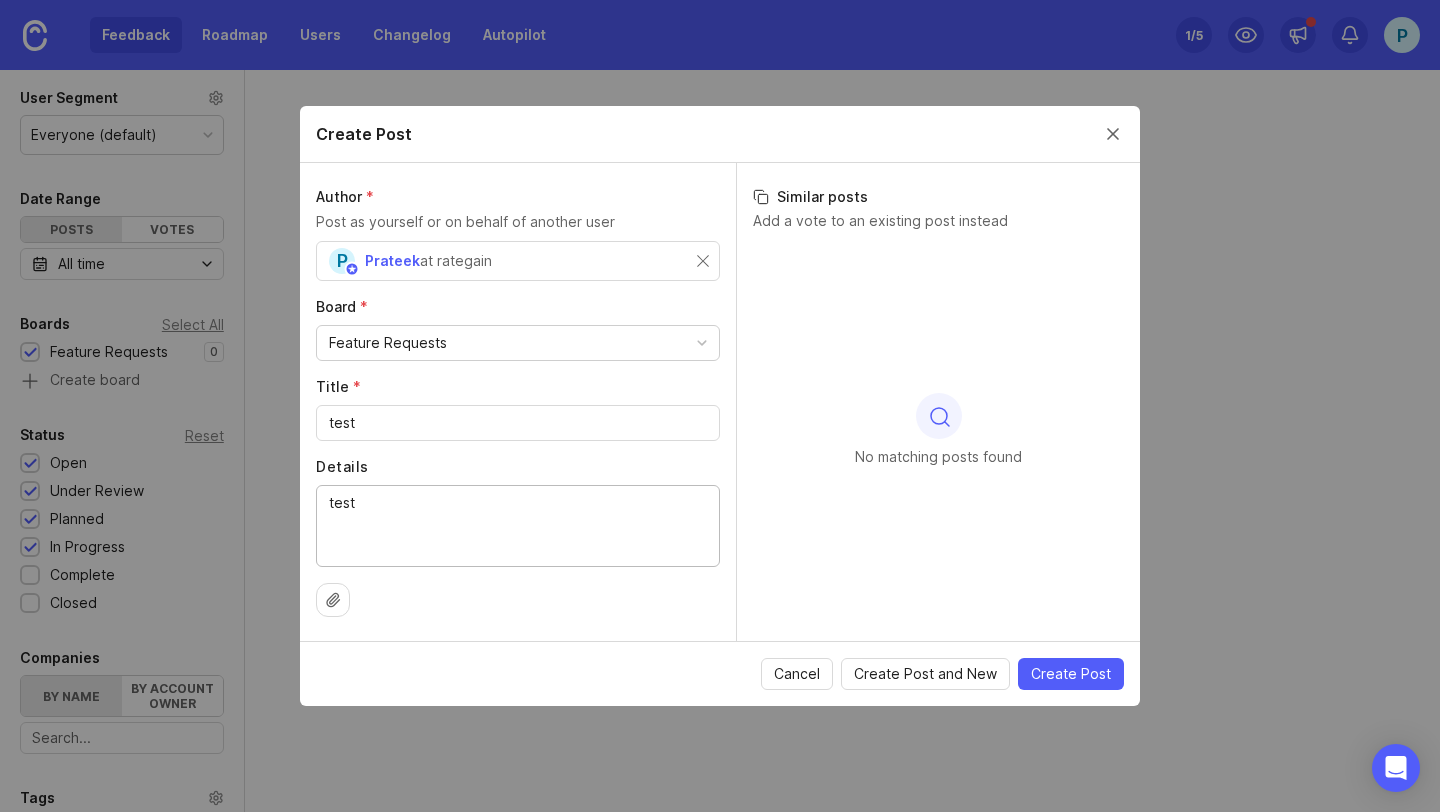type on "test" 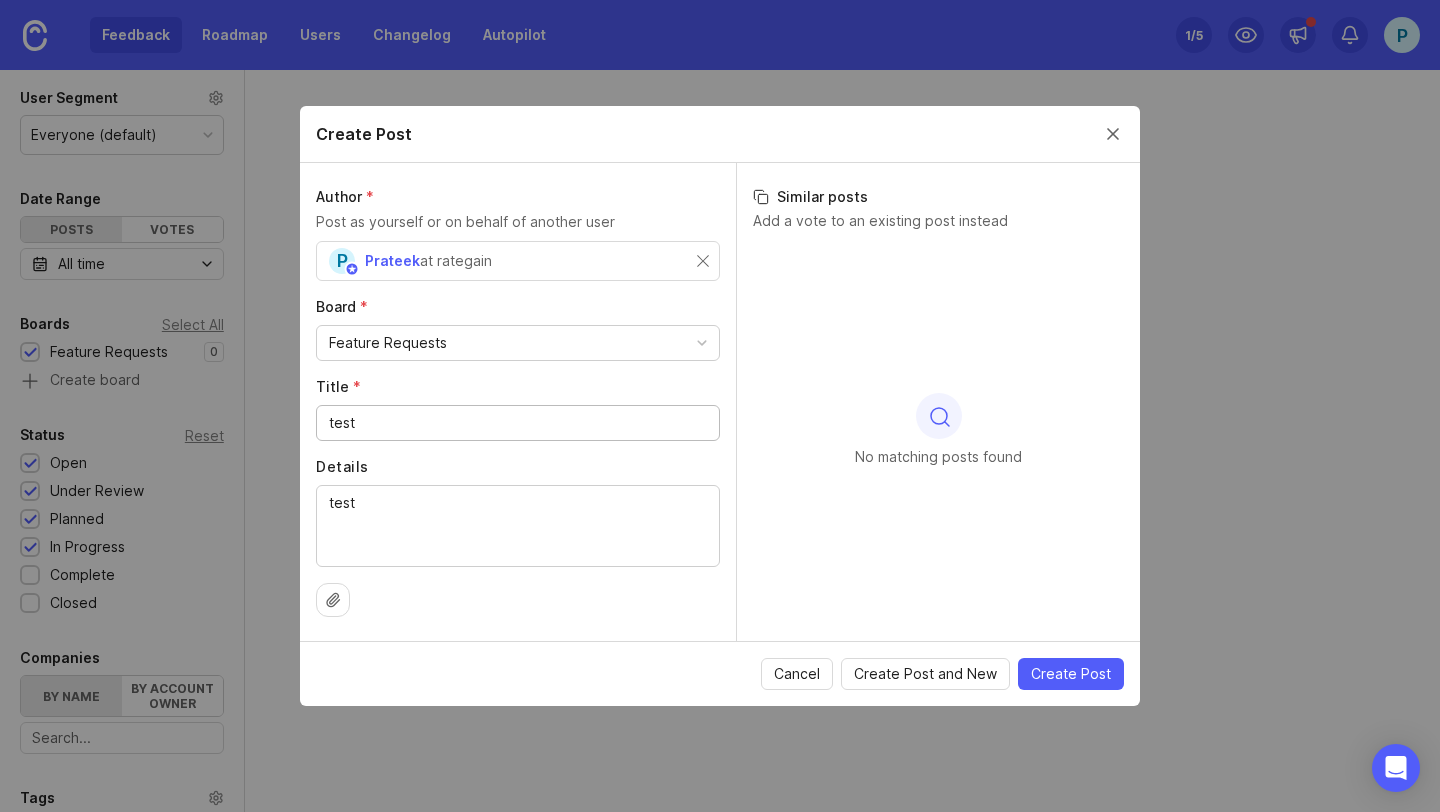click on "test" at bounding box center [518, 423] 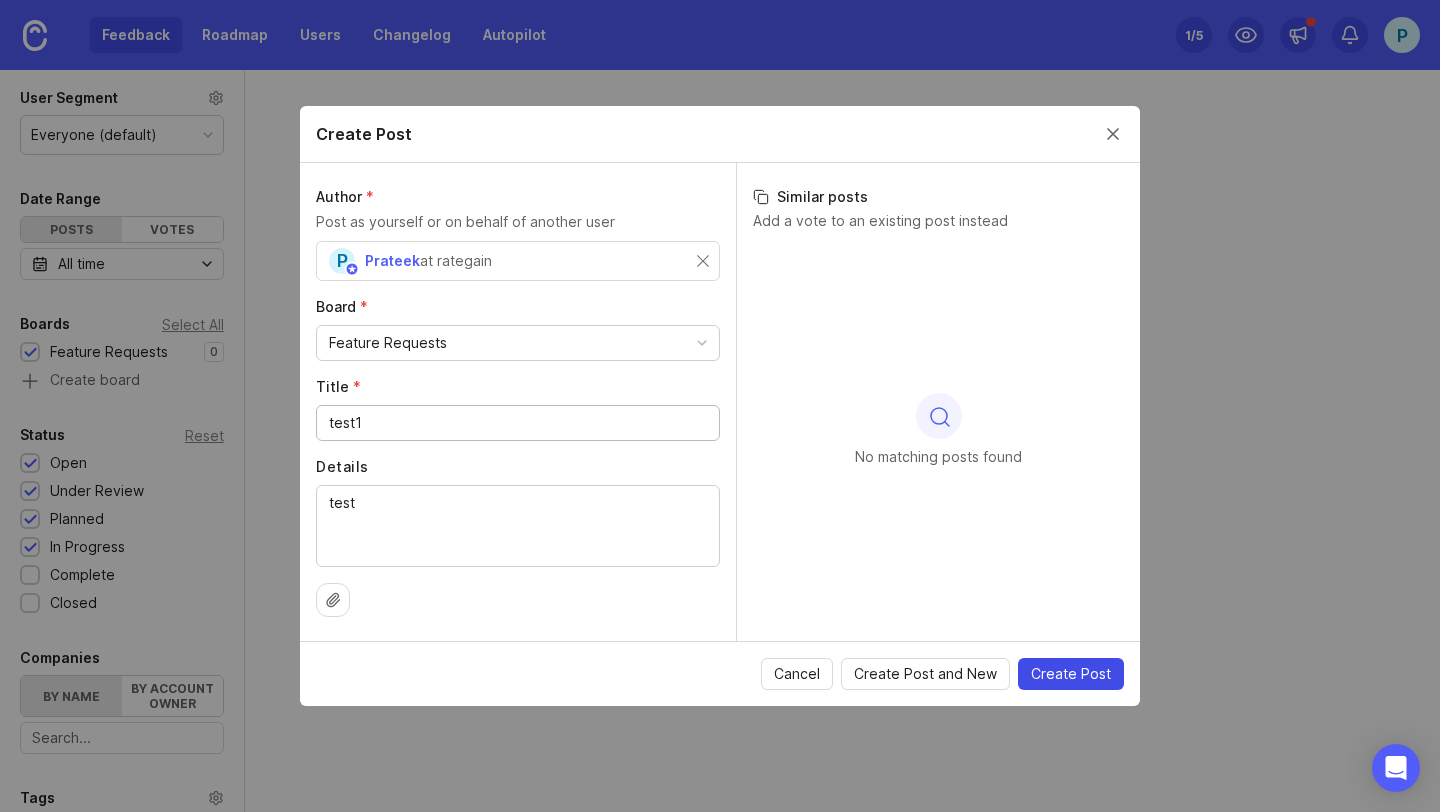 type on "test1" 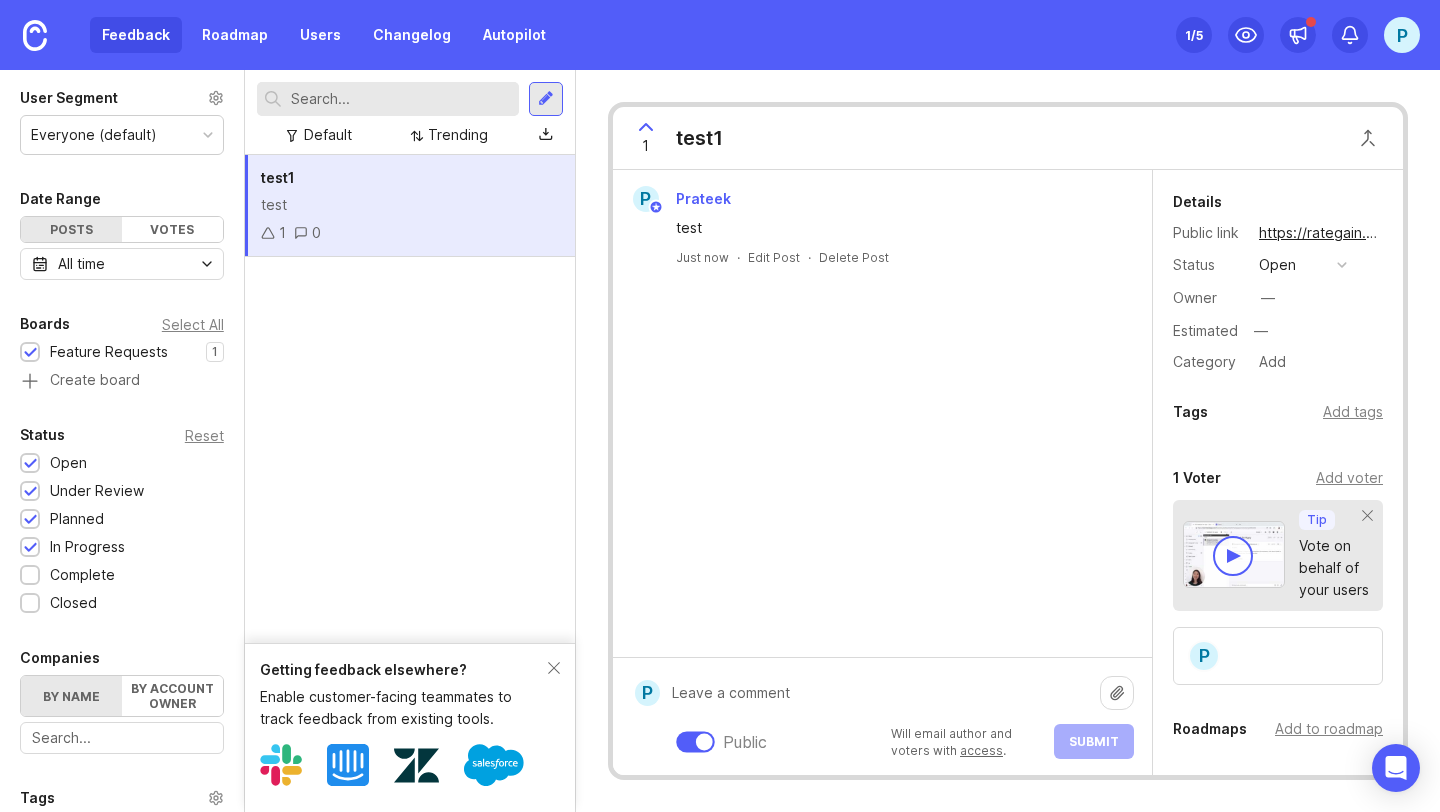 click on "Public Will email author and voters with   access . Submit" at bounding box center [897, 716] 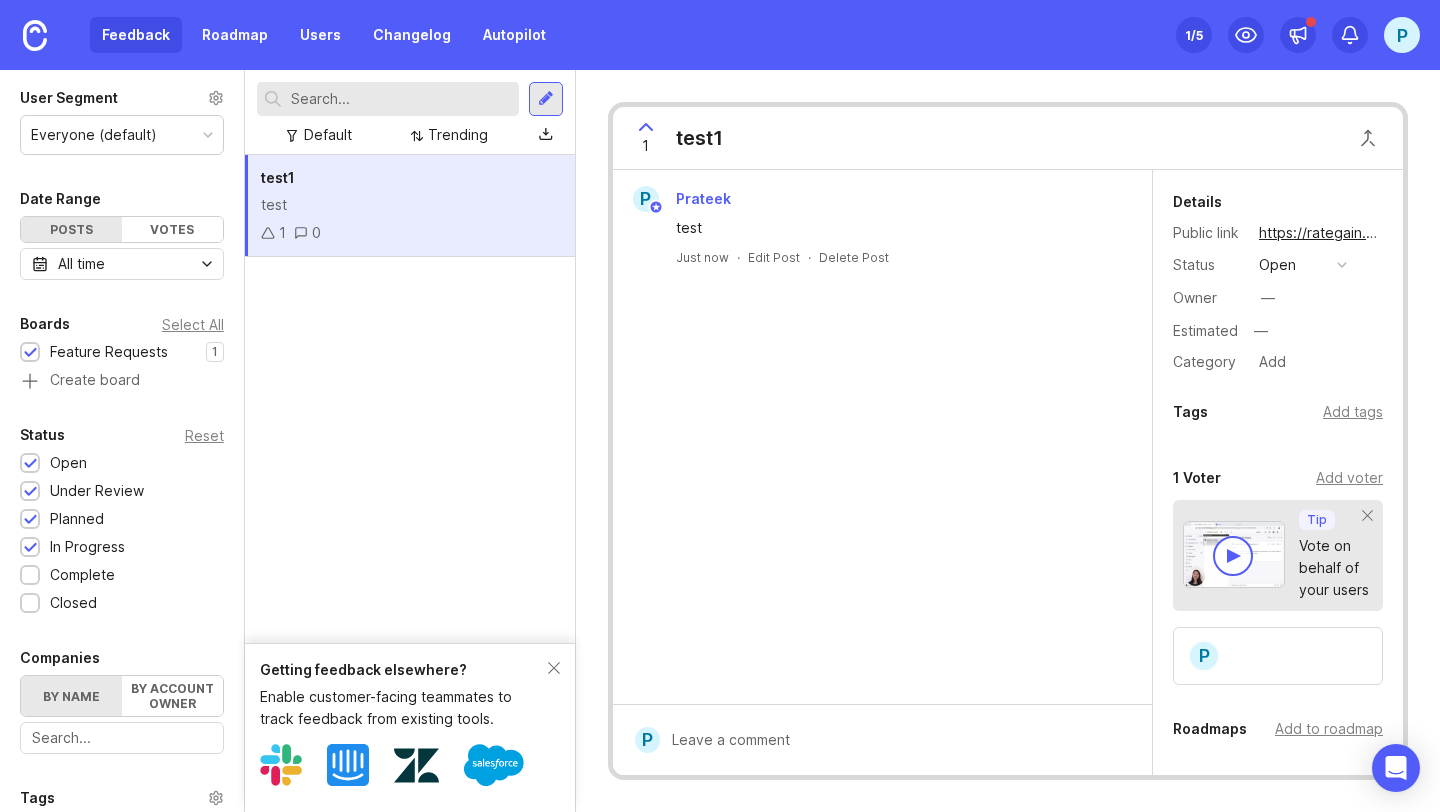 click on "P [FIRST] test Just now · Edit Post · Delete Post" at bounding box center (882, 437) 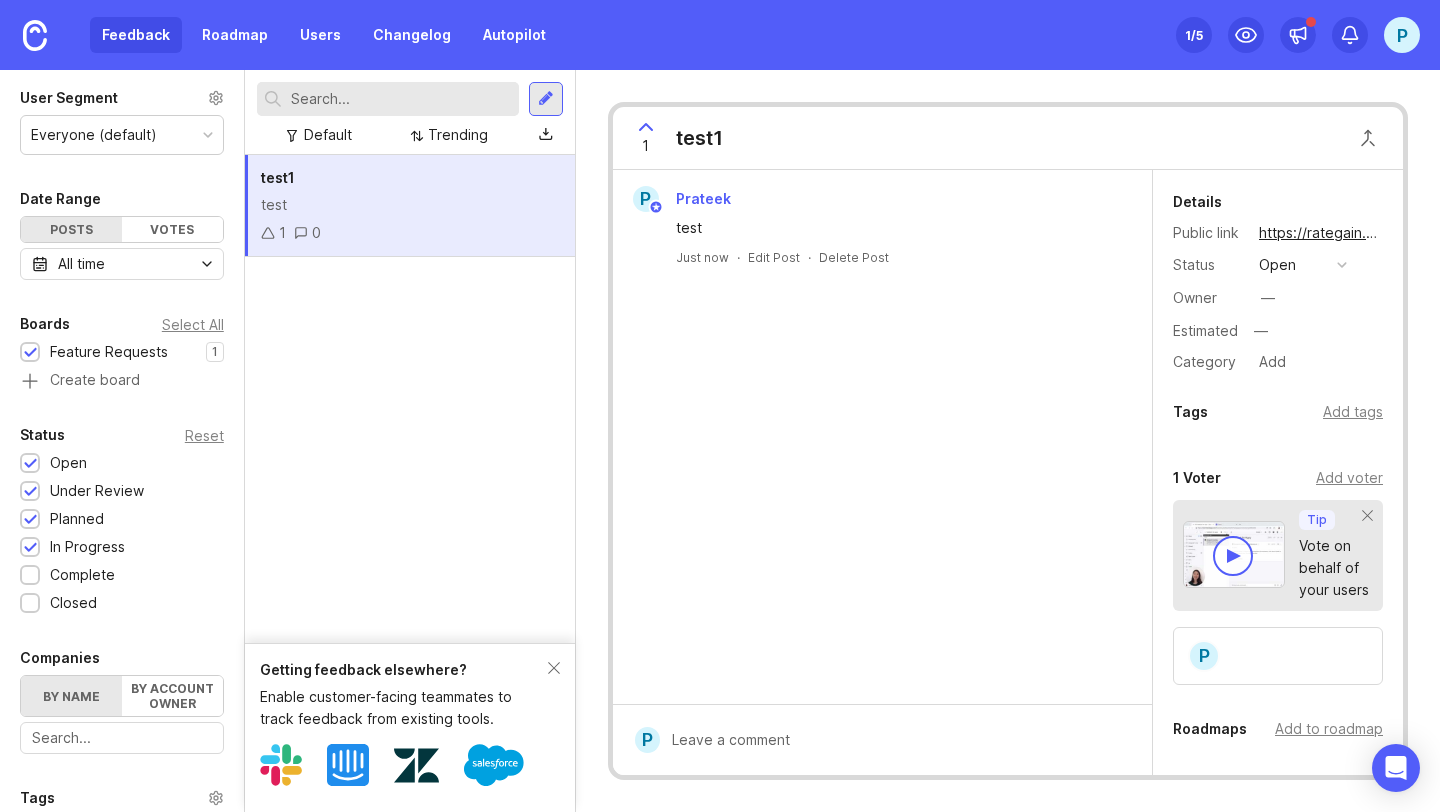 click at bounding box center (1234, 556) 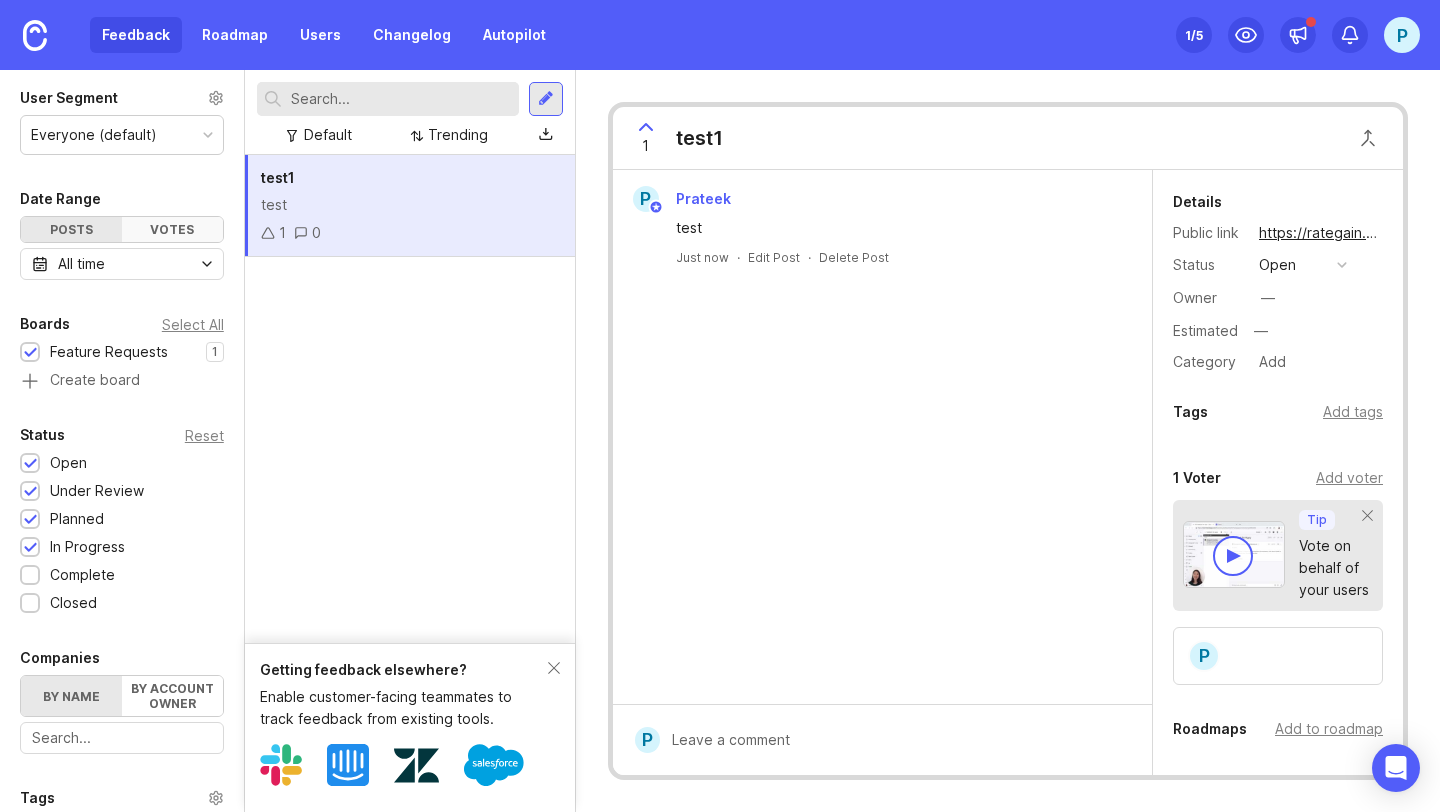 click on "Votes" at bounding box center [172, 229] 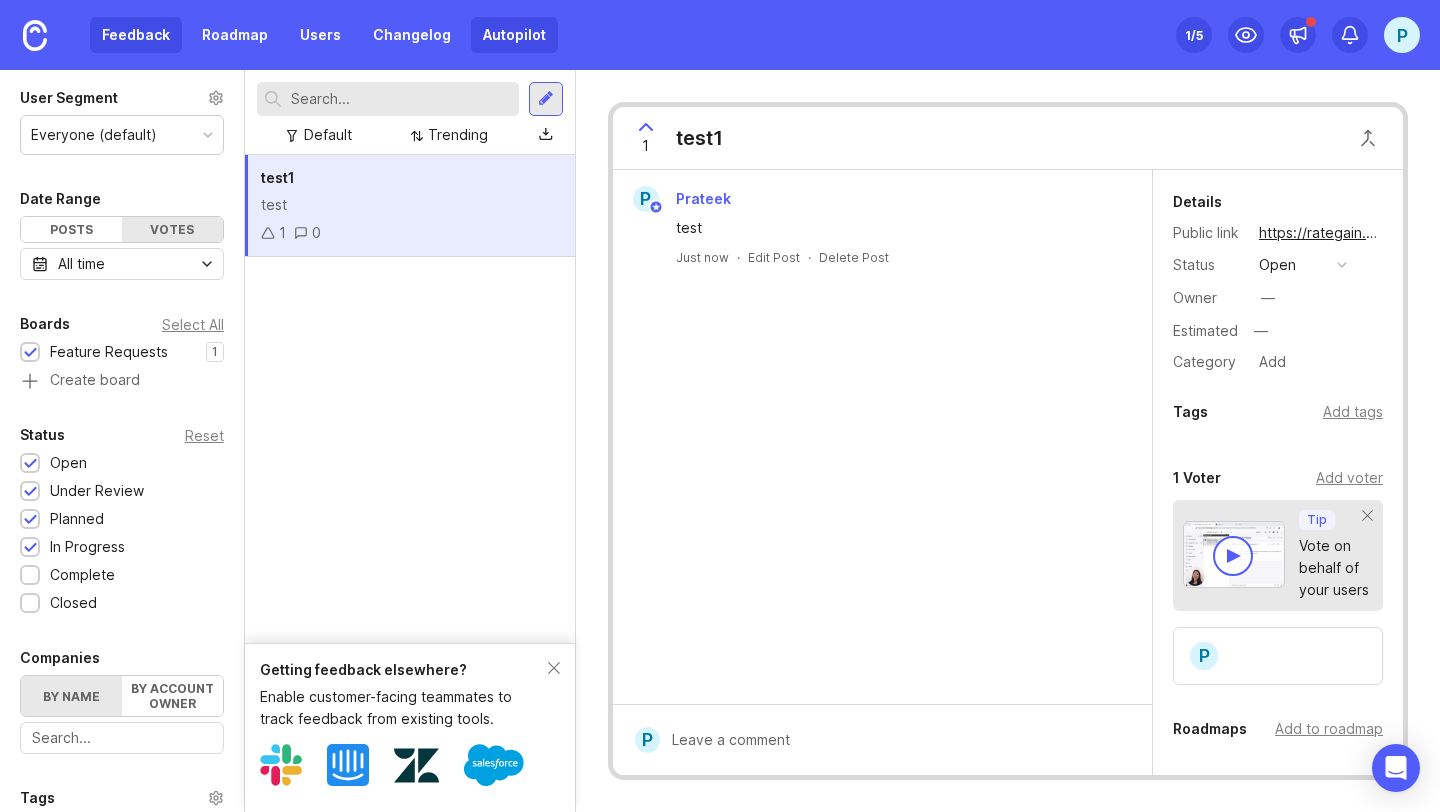 click on "Autopilot" at bounding box center [514, 35] 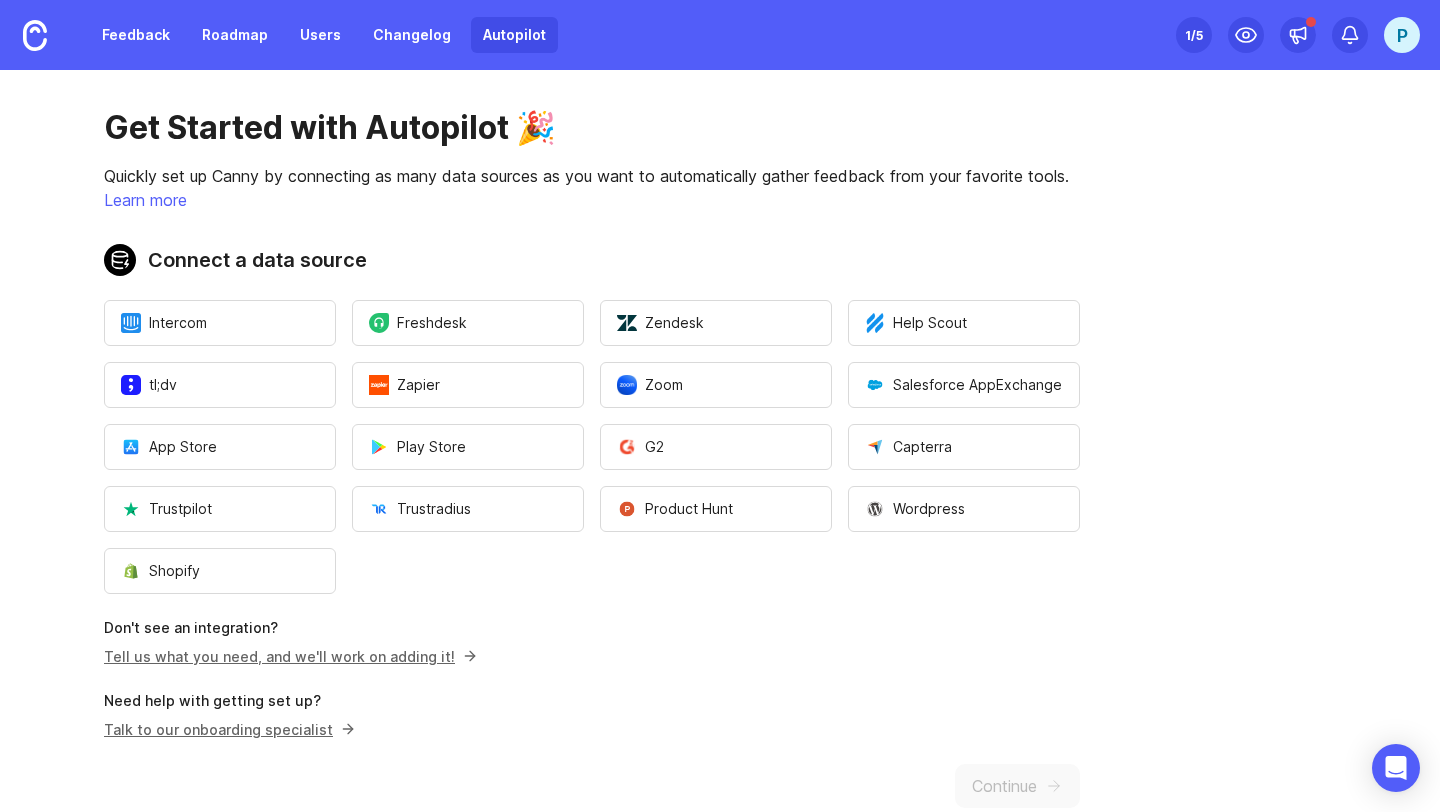 scroll, scrollTop: 0, scrollLeft: 0, axis: both 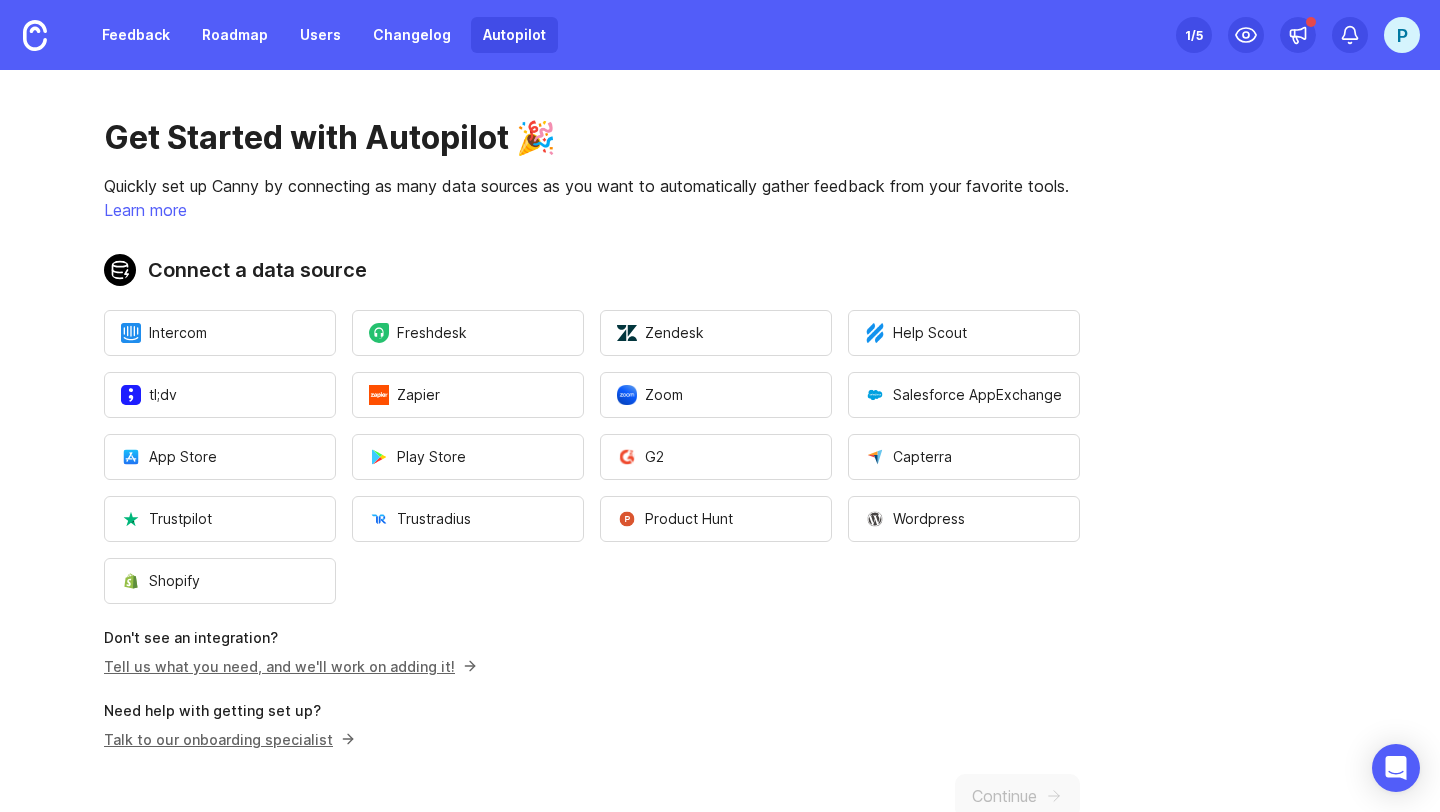 click on "Learn more" at bounding box center (145, 210) 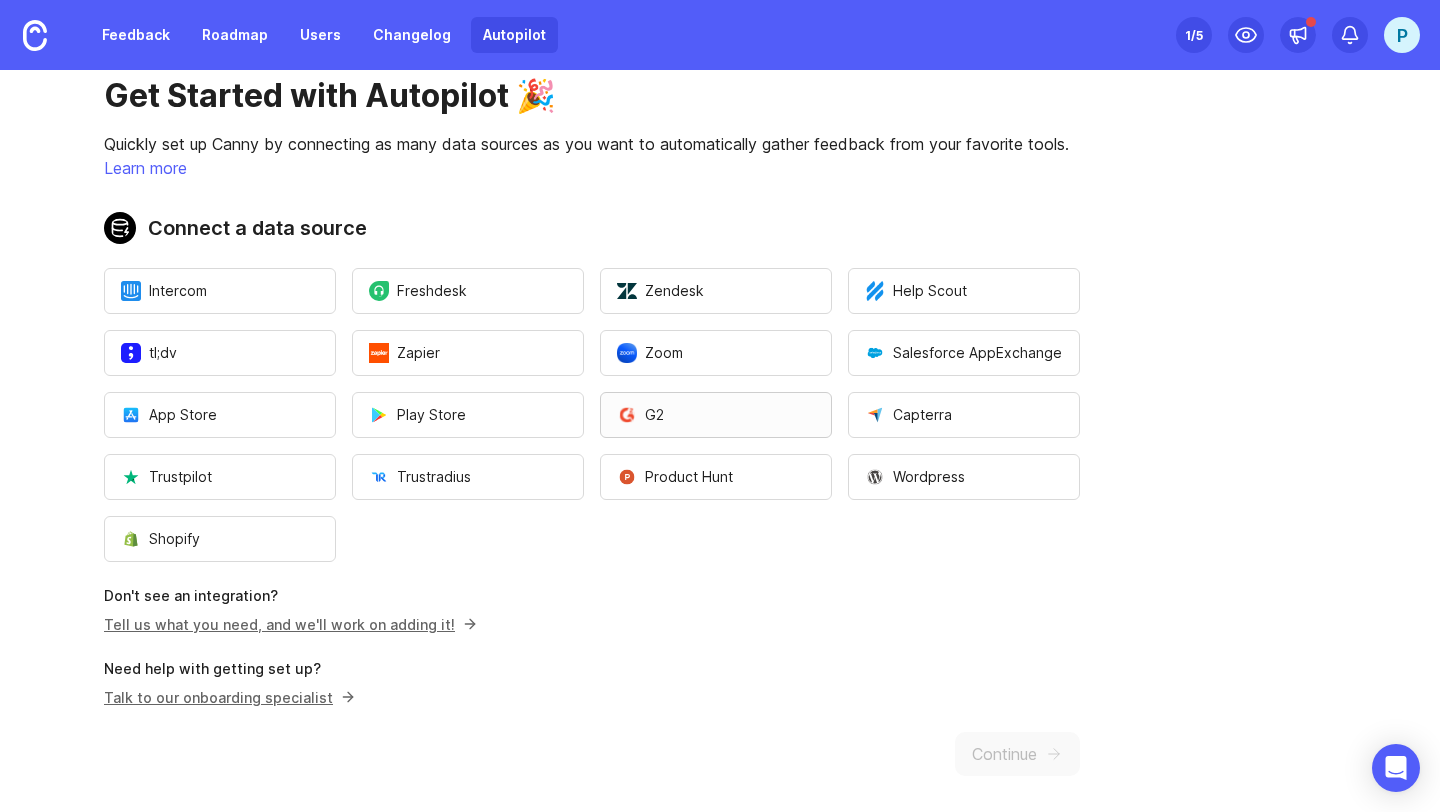 scroll, scrollTop: 47, scrollLeft: 0, axis: vertical 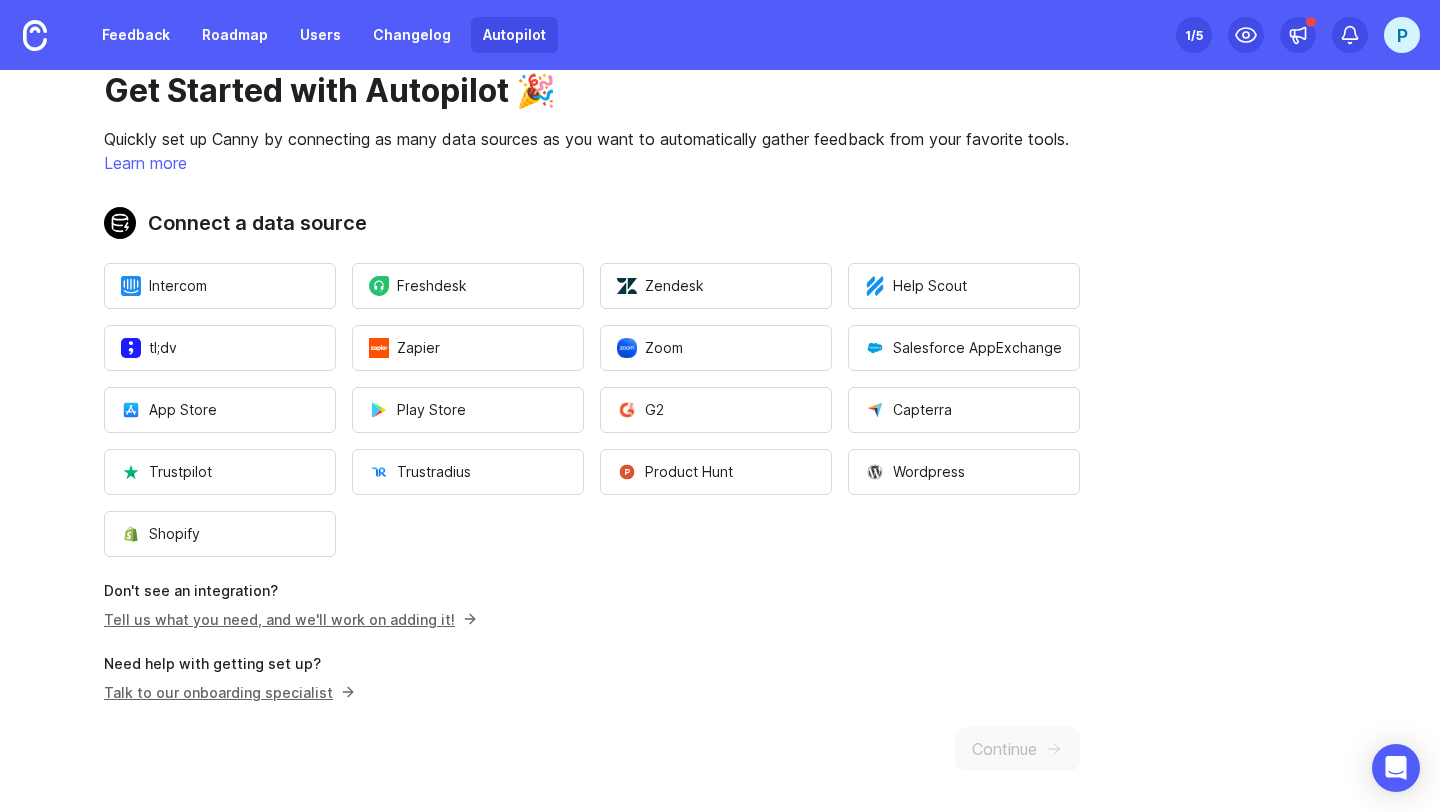 click on "Tell us what you need, and we'll work on adding it!" at bounding box center [287, 619] 